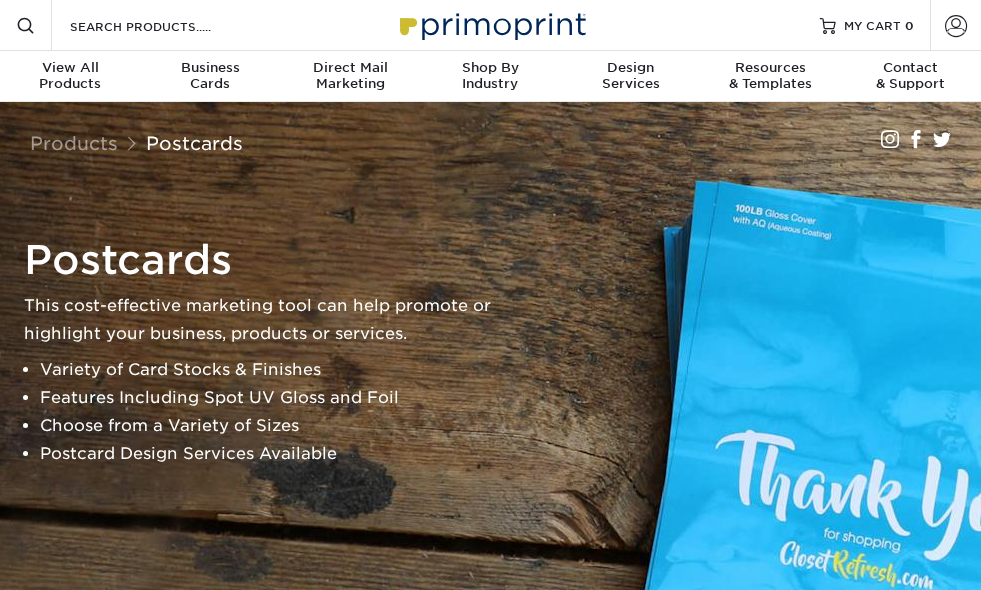 scroll, scrollTop: 0, scrollLeft: 0, axis: both 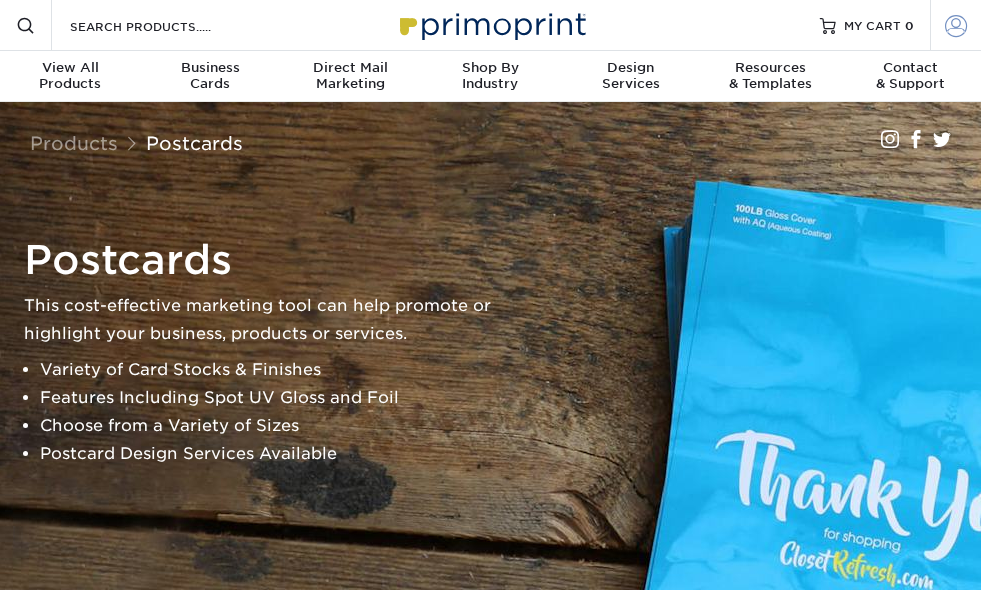 click at bounding box center (956, 25) 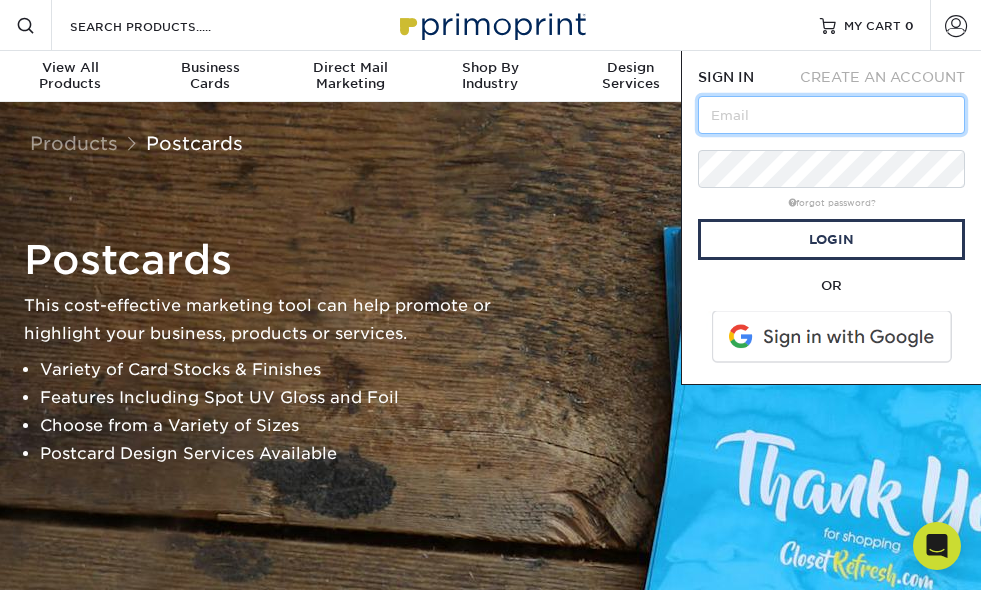 click at bounding box center [831, 115] 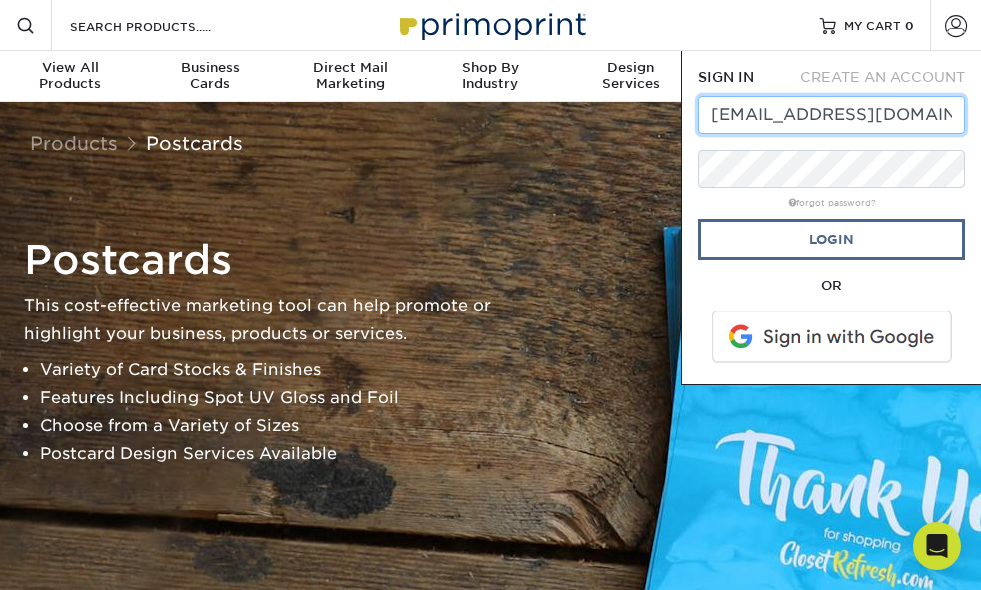 type on "[EMAIL_ADDRESS][DOMAIN_NAME]" 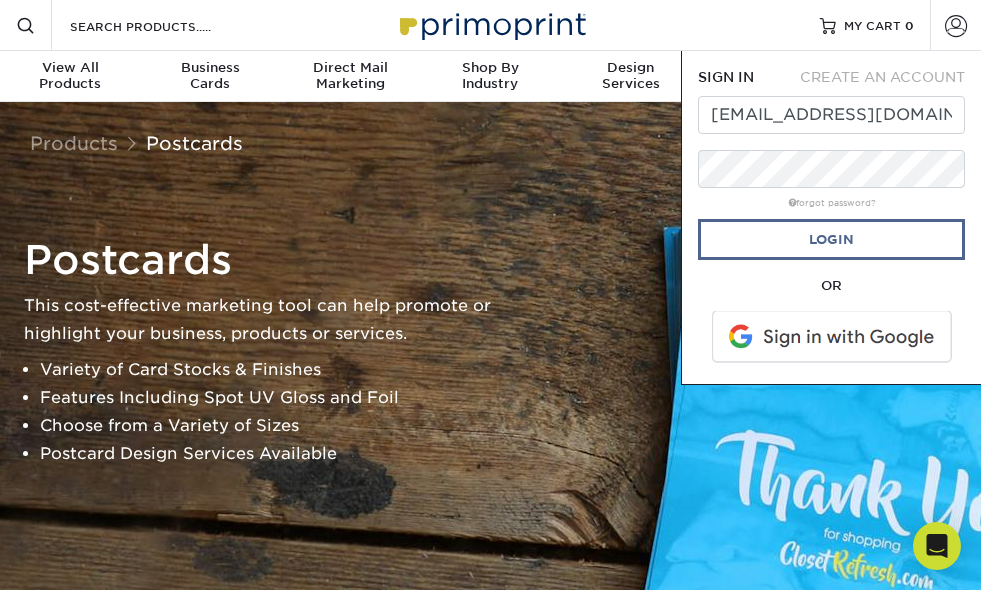 click on "Login" at bounding box center (831, 239) 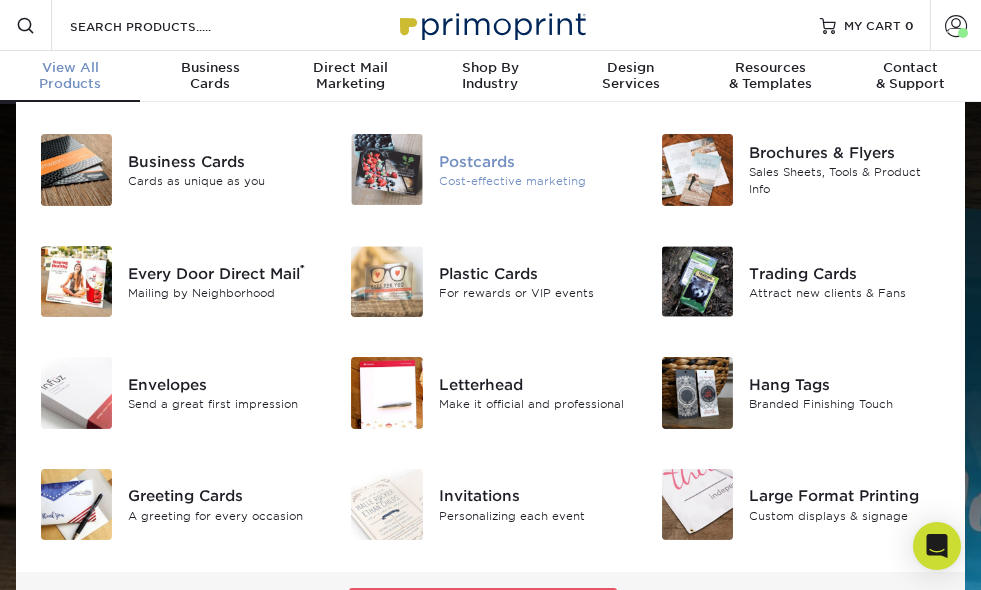 click on "Postcards" at bounding box center (535, 161) 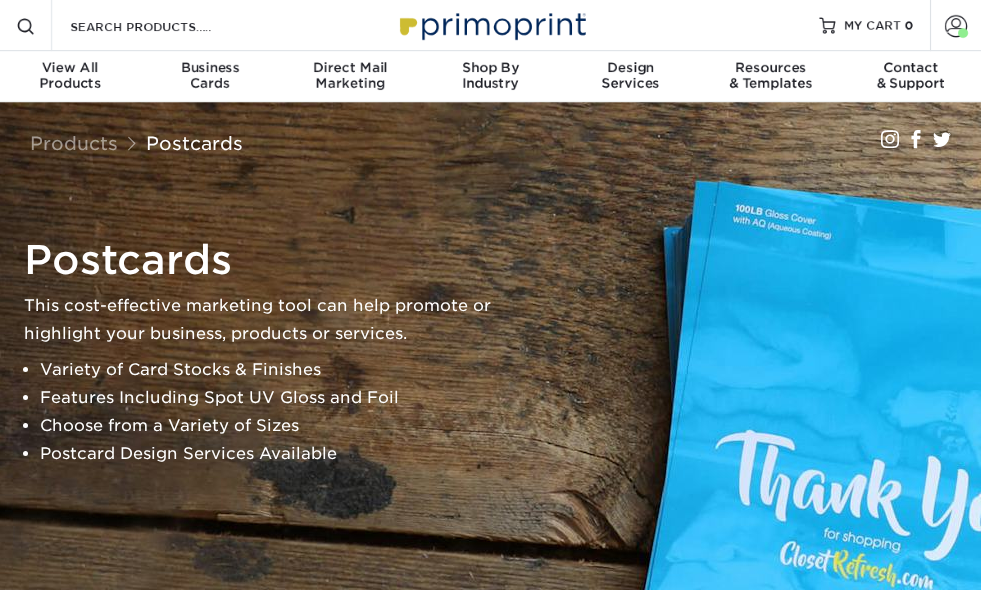 scroll, scrollTop: 0, scrollLeft: 0, axis: both 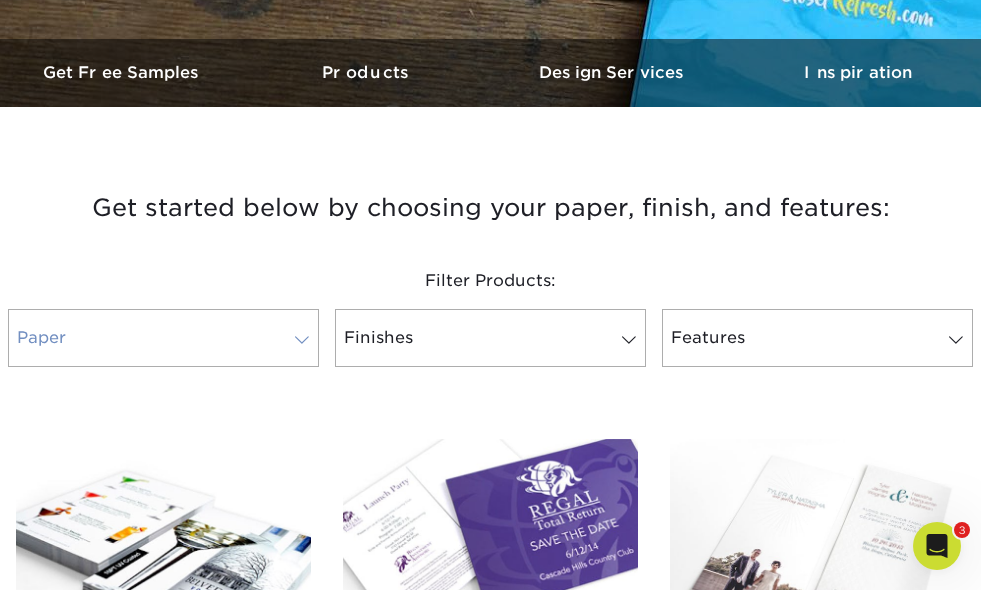 click at bounding box center (302, 340) 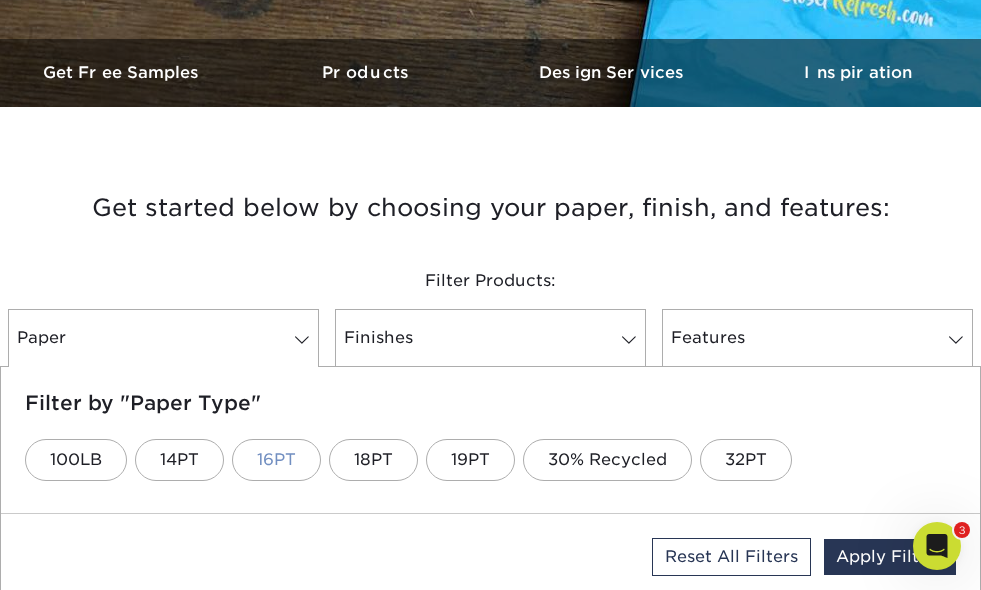 click on "16PT" at bounding box center (276, 460) 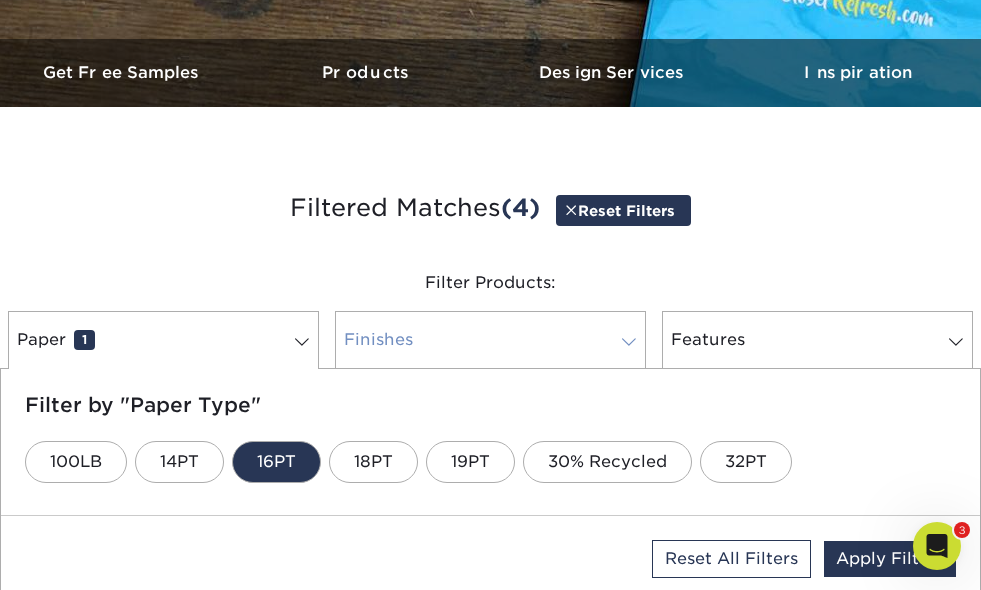 click at bounding box center [629, 342] 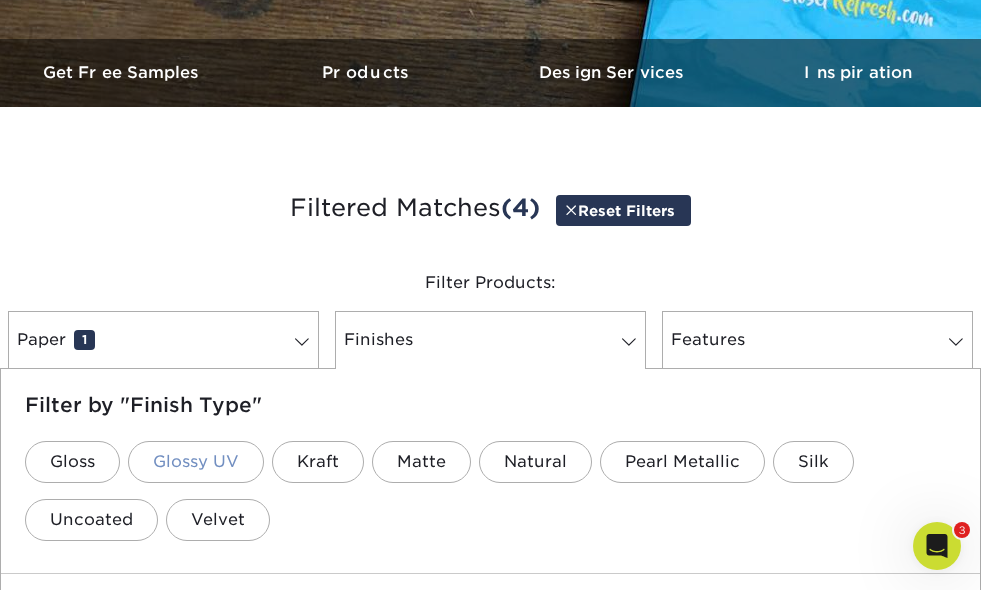 click on "Glossy UV" at bounding box center (196, 462) 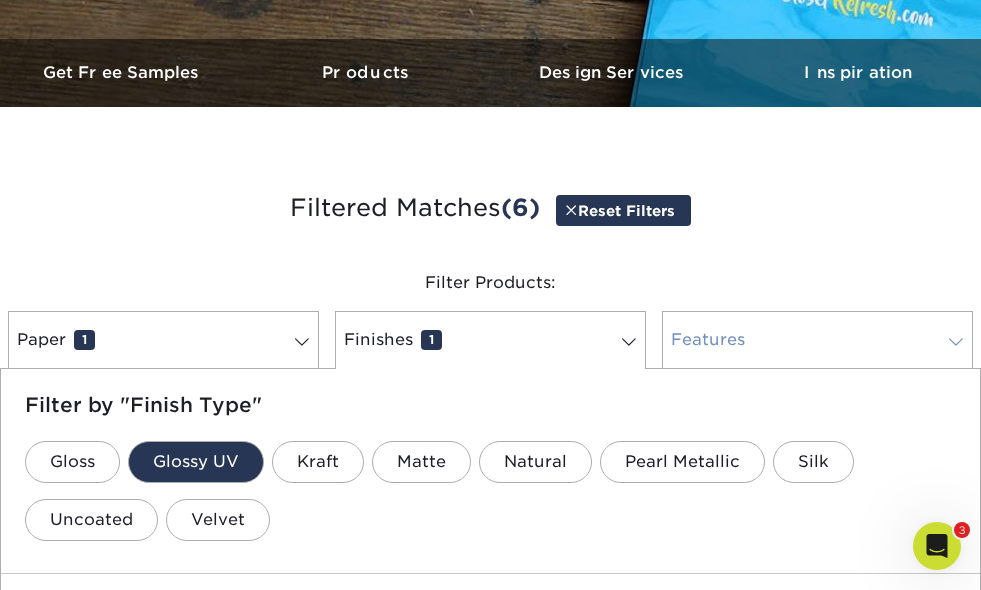 click at bounding box center [956, 342] 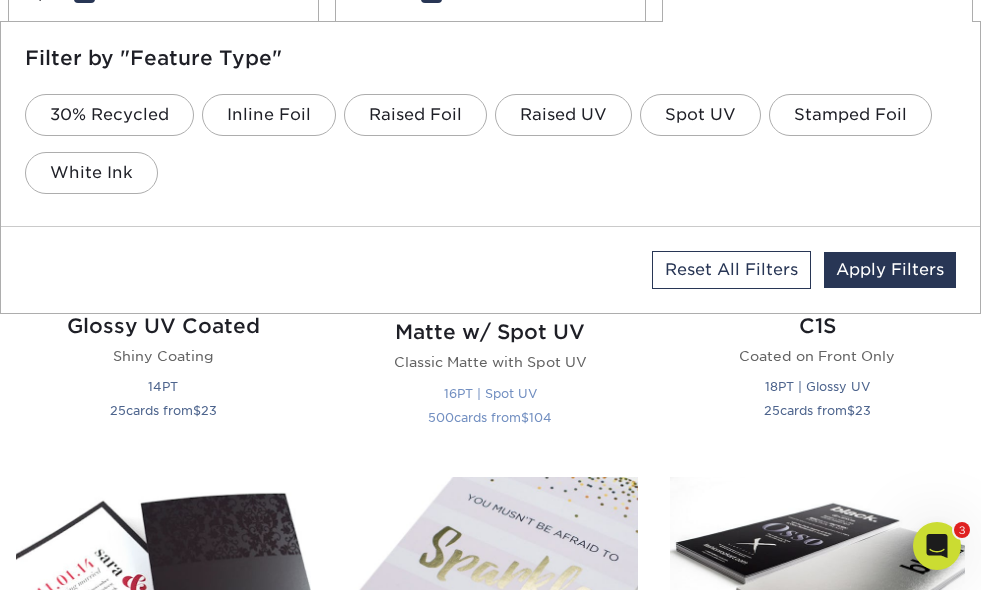 scroll, scrollTop: 938, scrollLeft: 0, axis: vertical 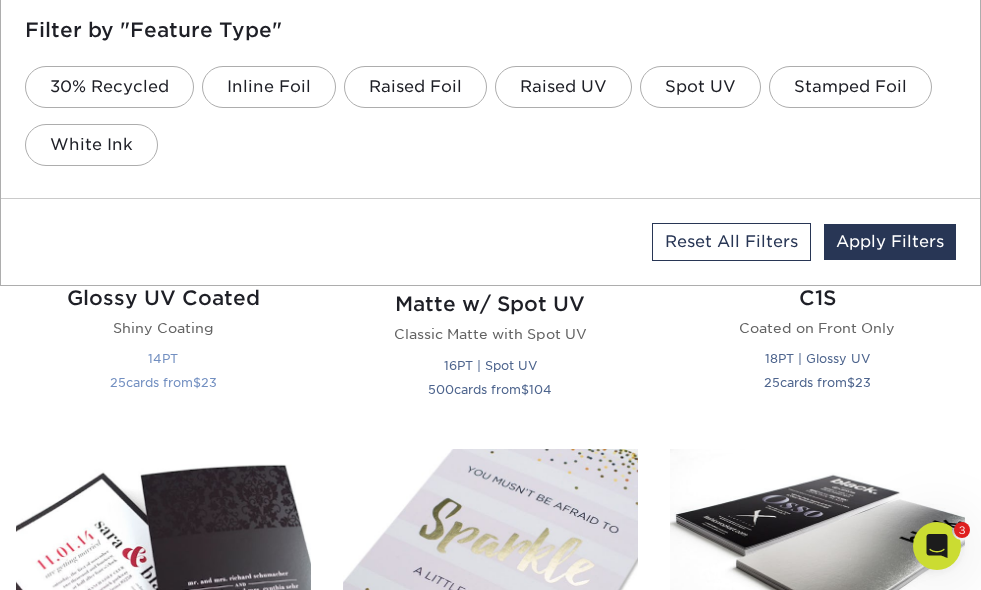 click on "Glossy UV Coated" at bounding box center (163, 298) 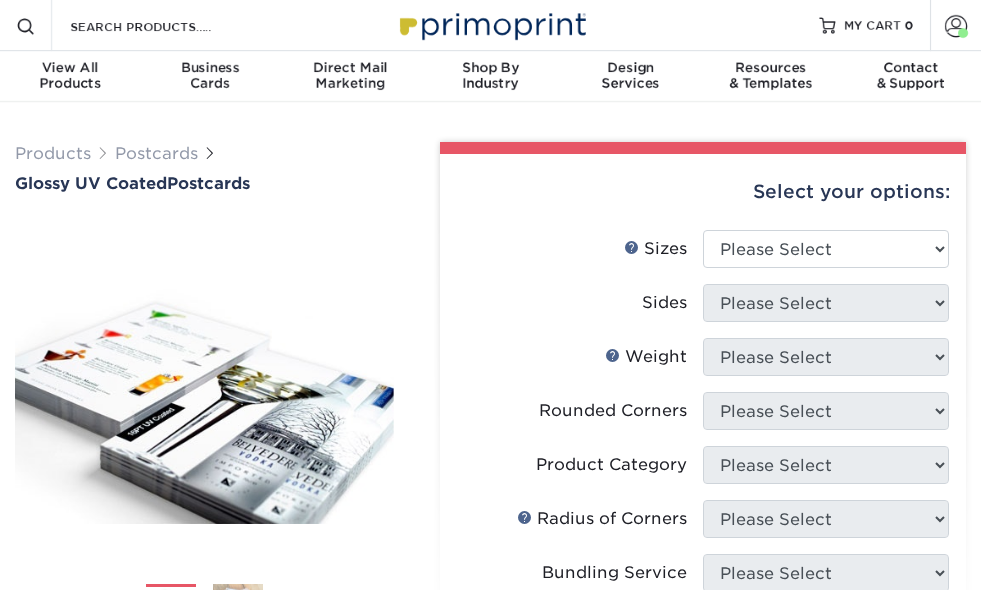 scroll, scrollTop: 0, scrollLeft: 0, axis: both 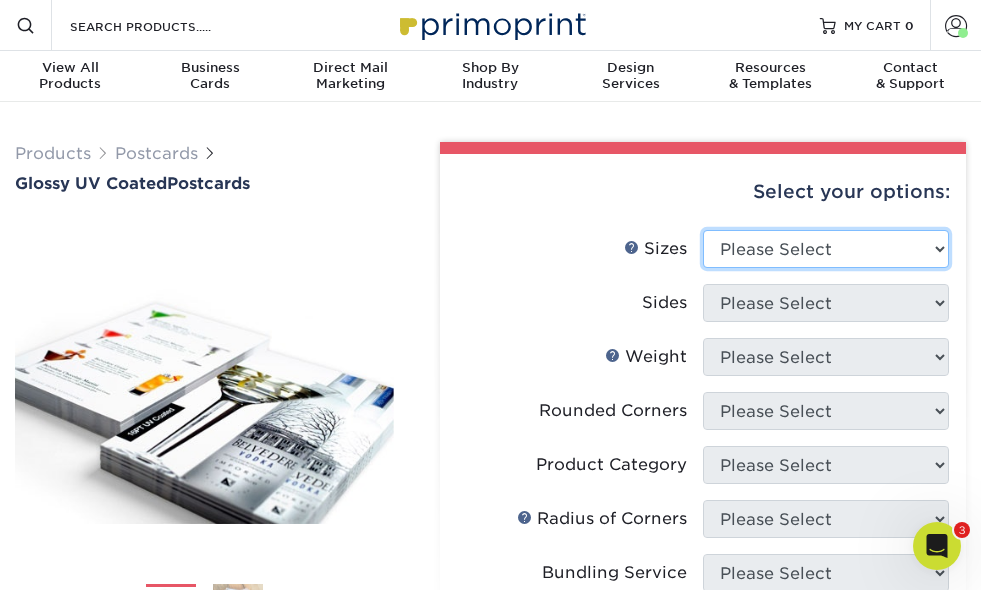 select on "4.00x6.00" 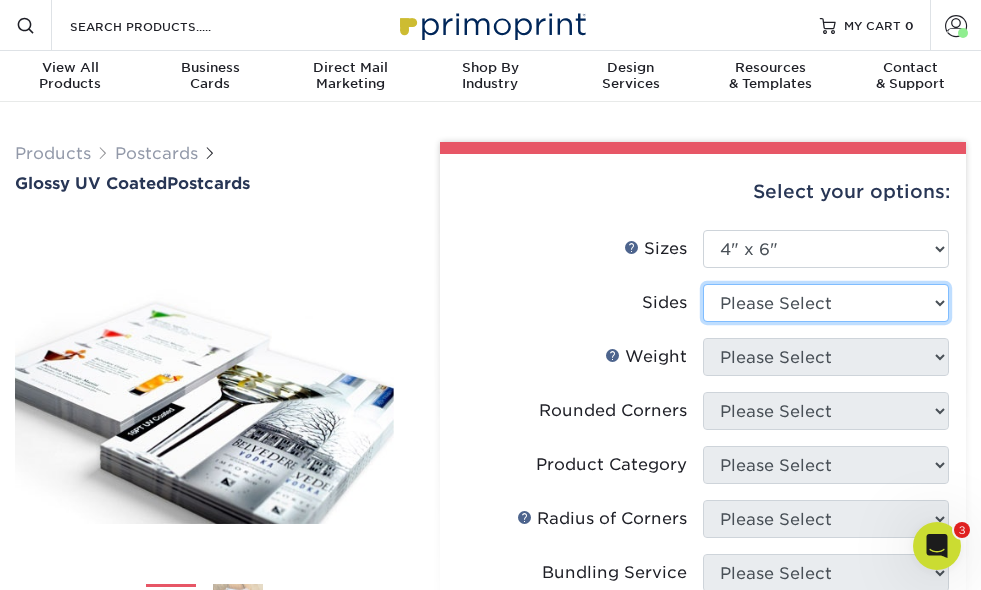 select on "13abbda7-1d64-4f25-8bb2-c179b224825d" 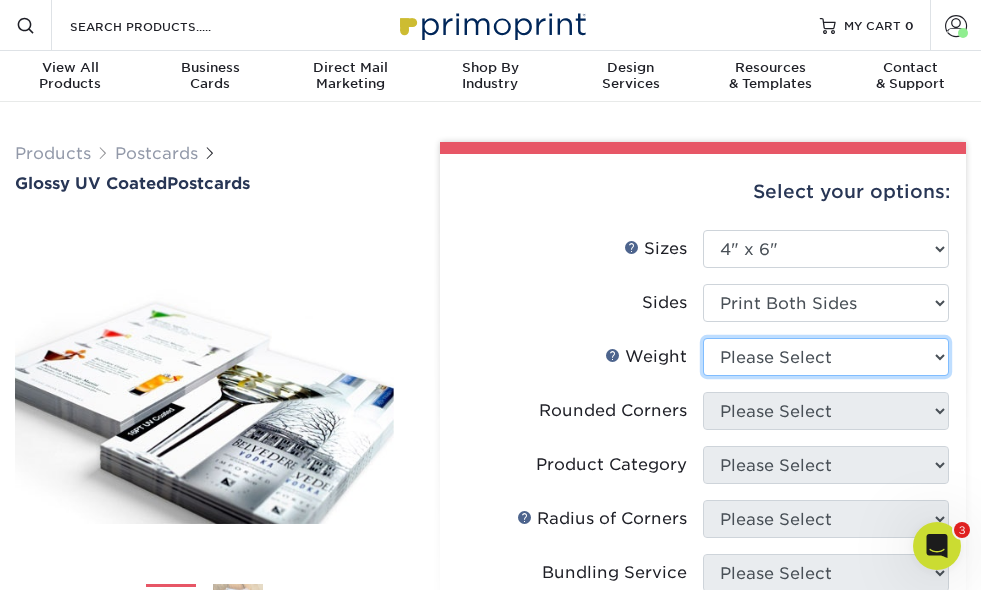 select on "16PT" 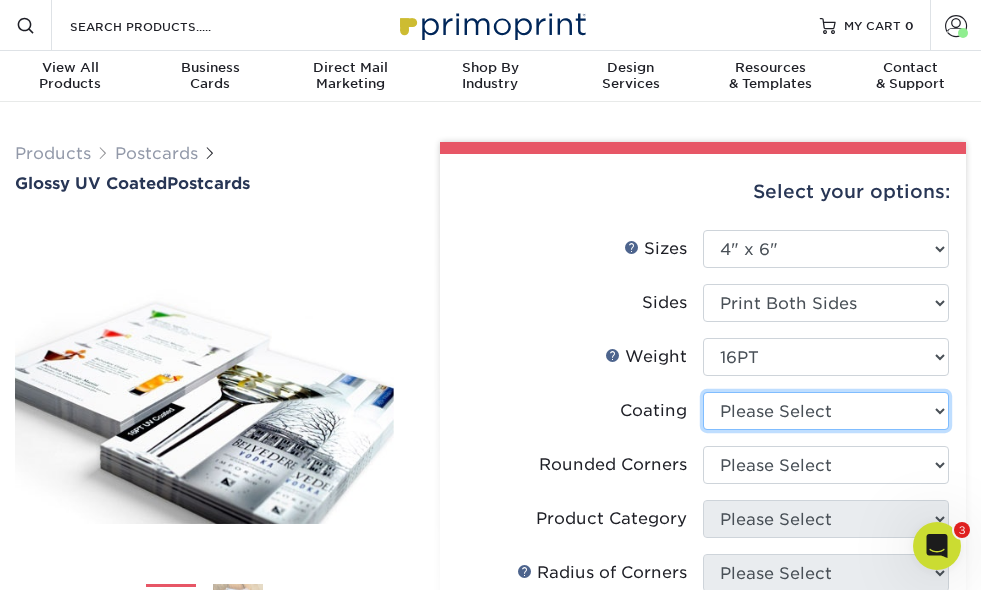 select on "1e8116af-acfc-44b1-83dc-8181aa338834" 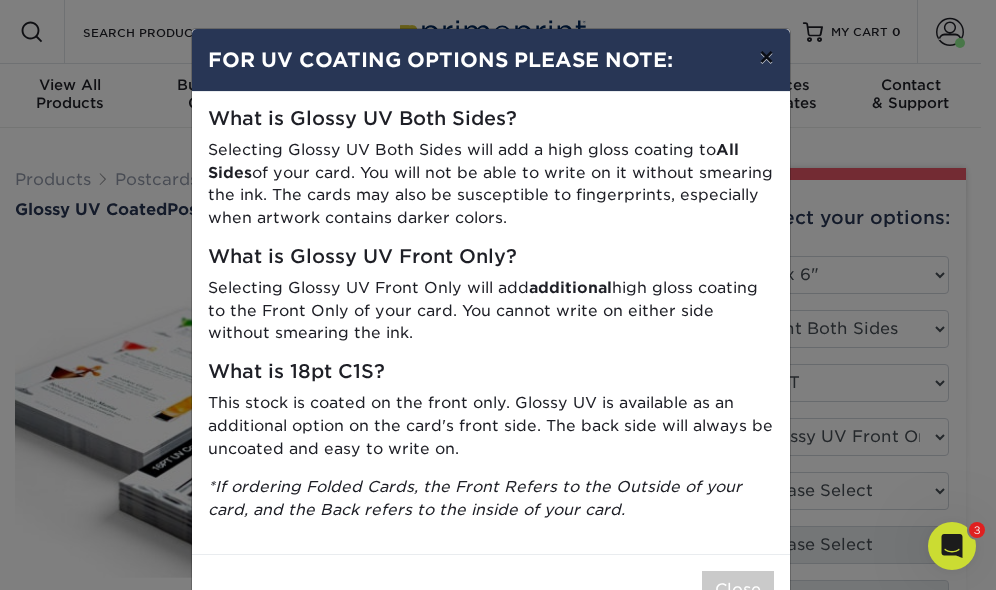 click on "×" at bounding box center [766, 57] 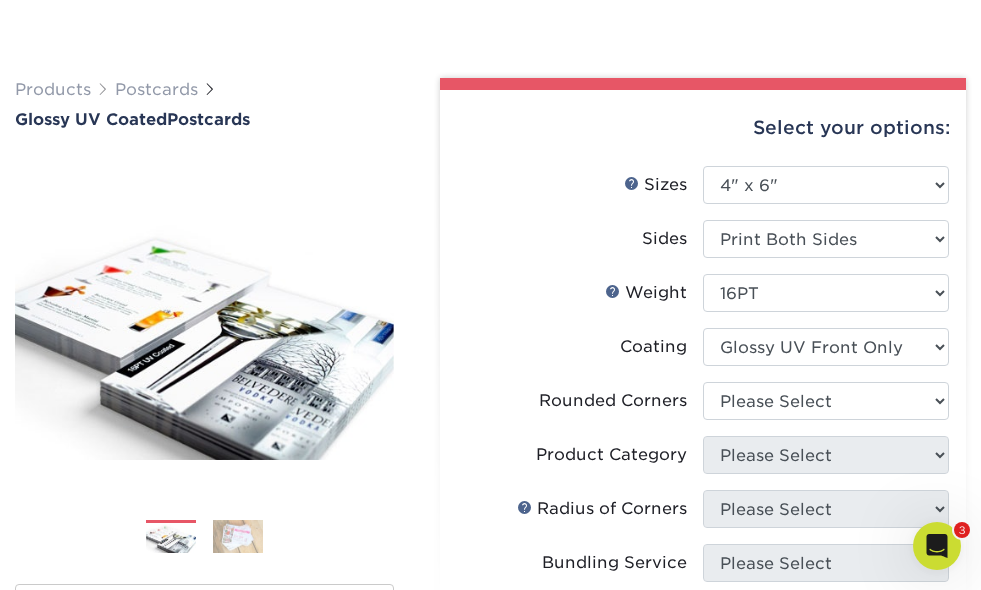 scroll, scrollTop: 151, scrollLeft: 0, axis: vertical 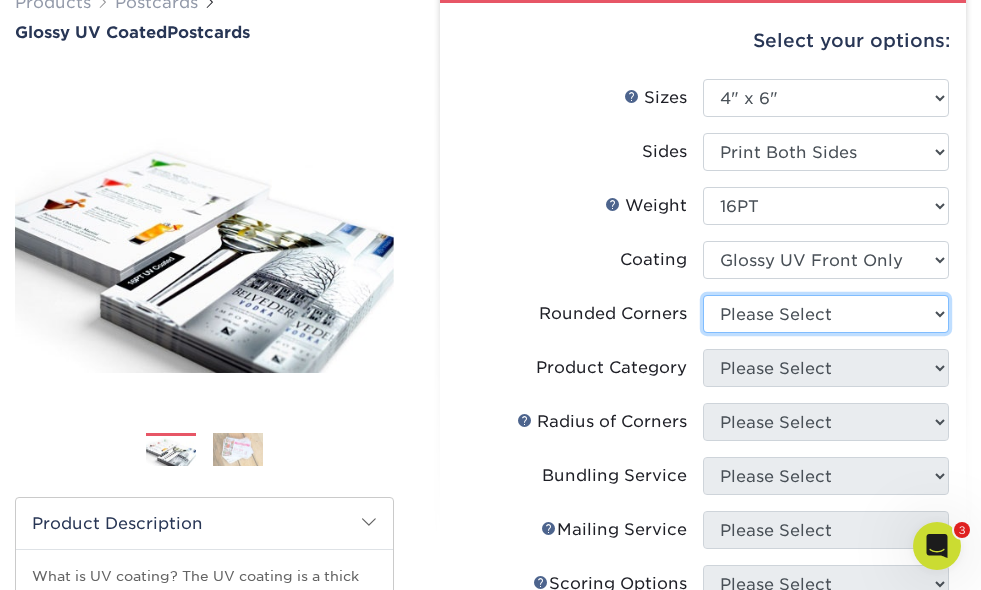 select on "0" 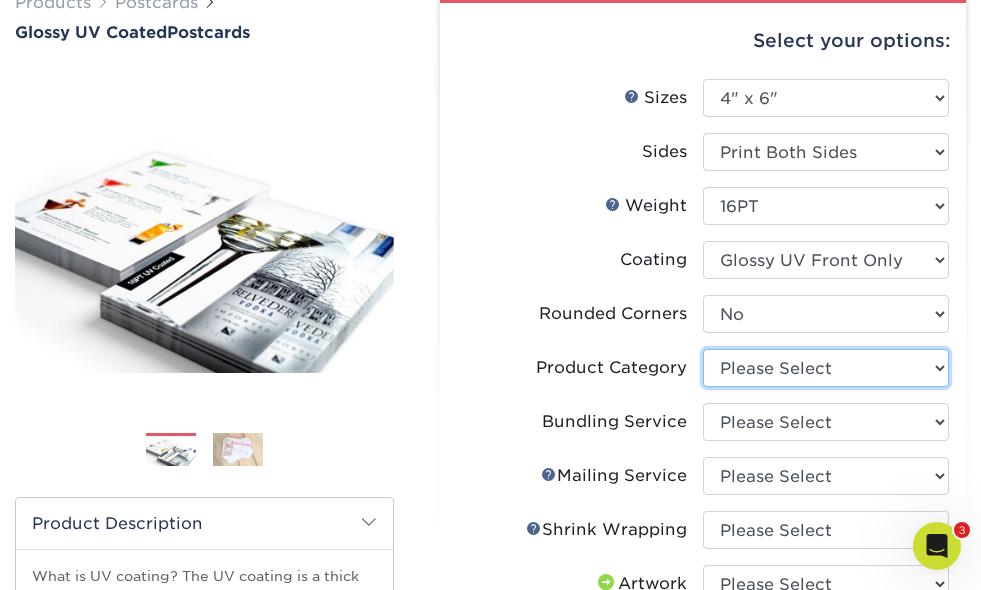 select on "9b7272e0-d6c8-4c3c-8e97-d3a1bcdab858" 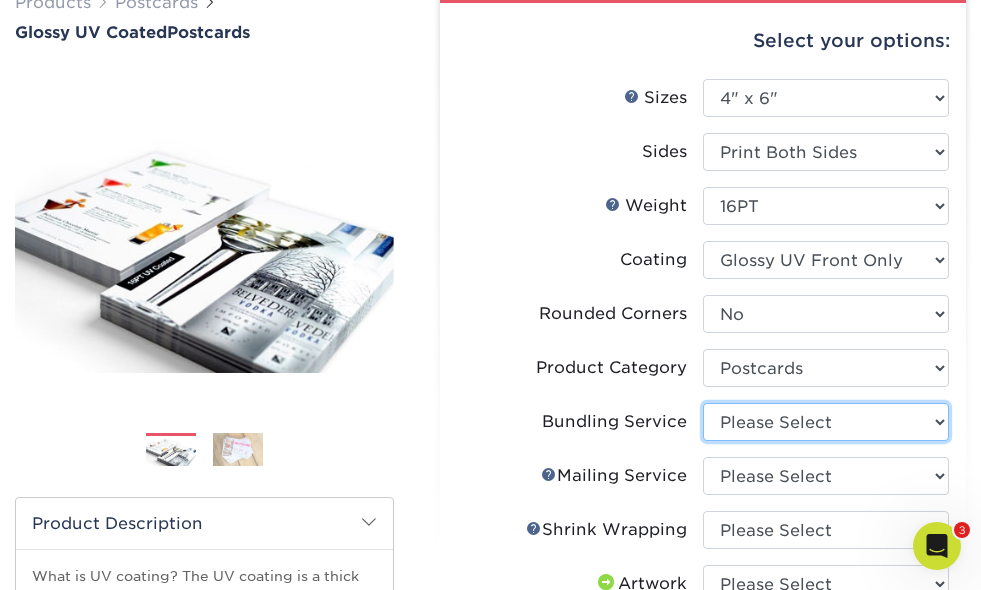 select on "58689abb-25c0-461c-a4c3-a80b627d6649" 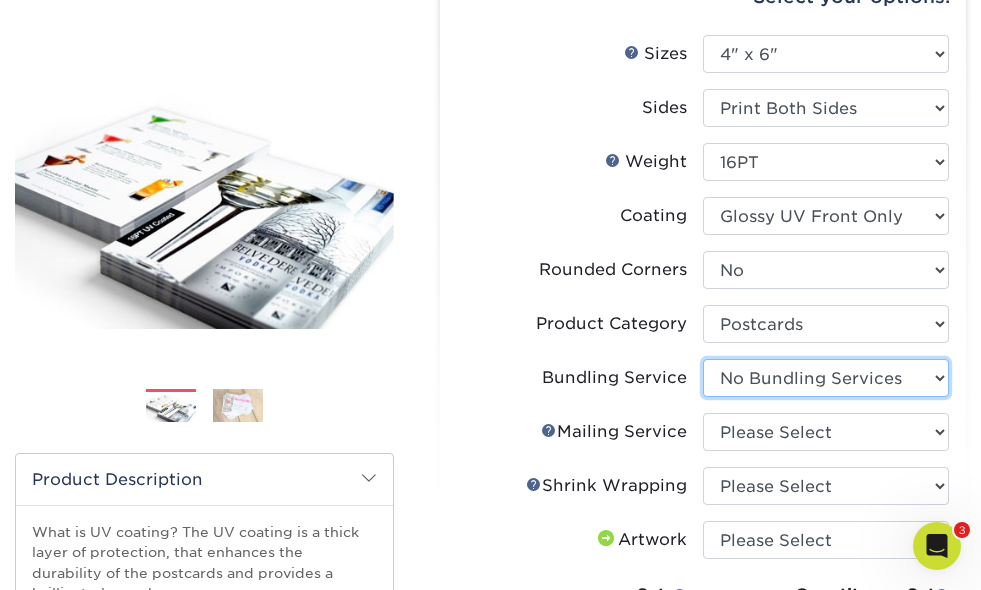 scroll, scrollTop: 303, scrollLeft: 0, axis: vertical 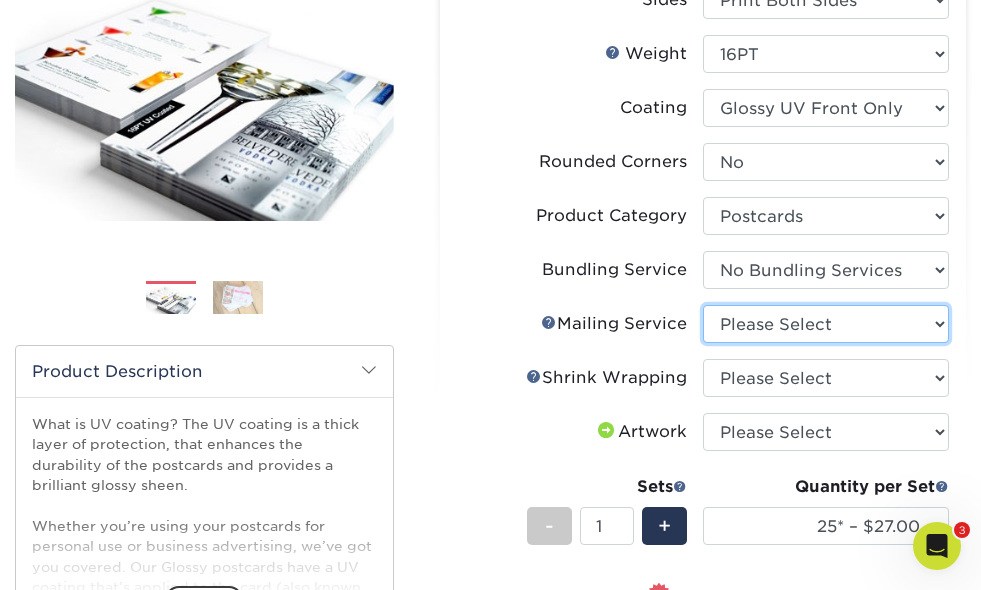 select on "934e270e-9523-48b9-93c7-78b0896e16a6" 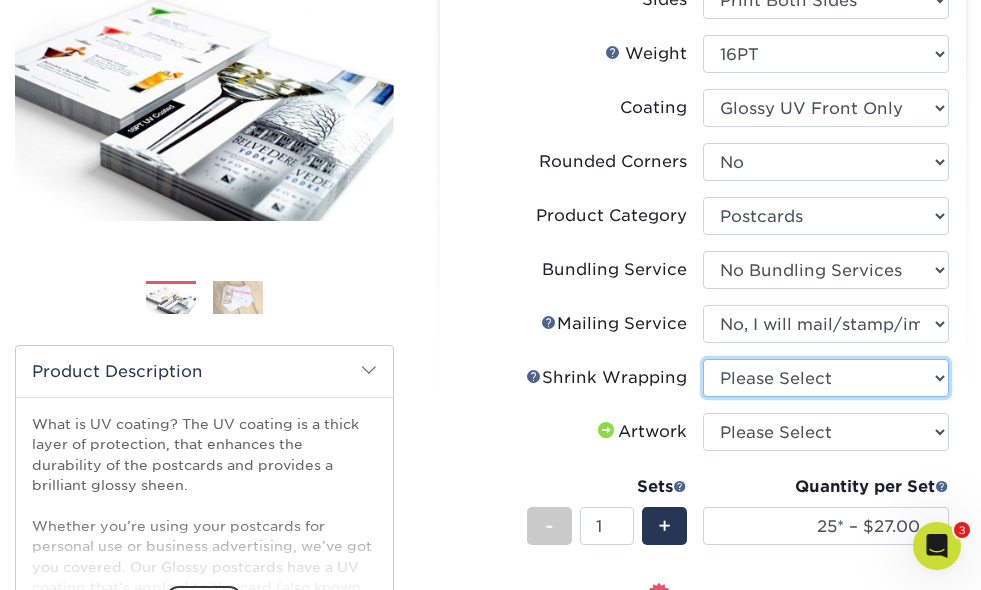 select on "c8749376-e7da-41d0-b3dc-647faf84d907" 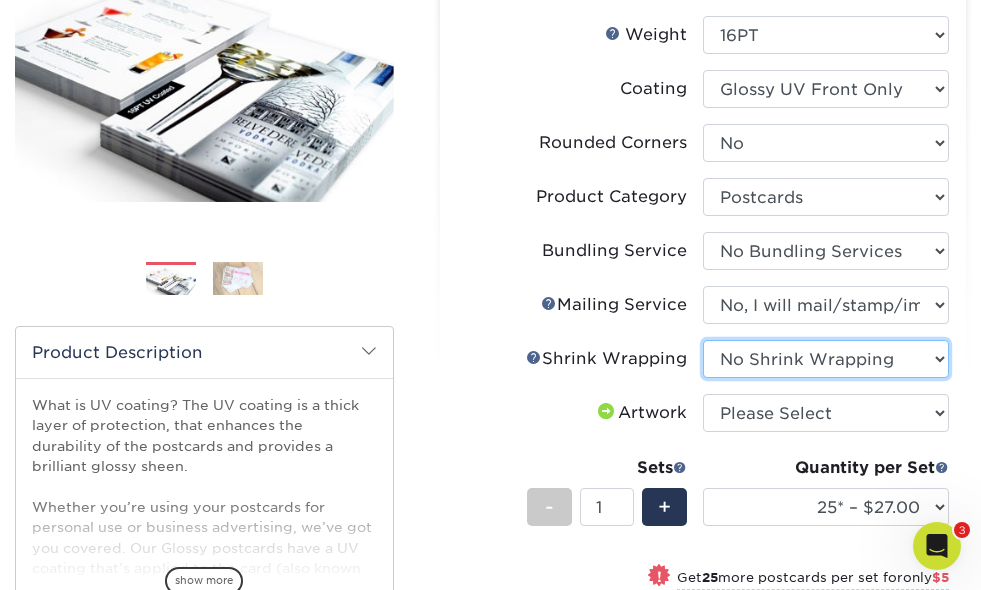 scroll, scrollTop: 394, scrollLeft: 0, axis: vertical 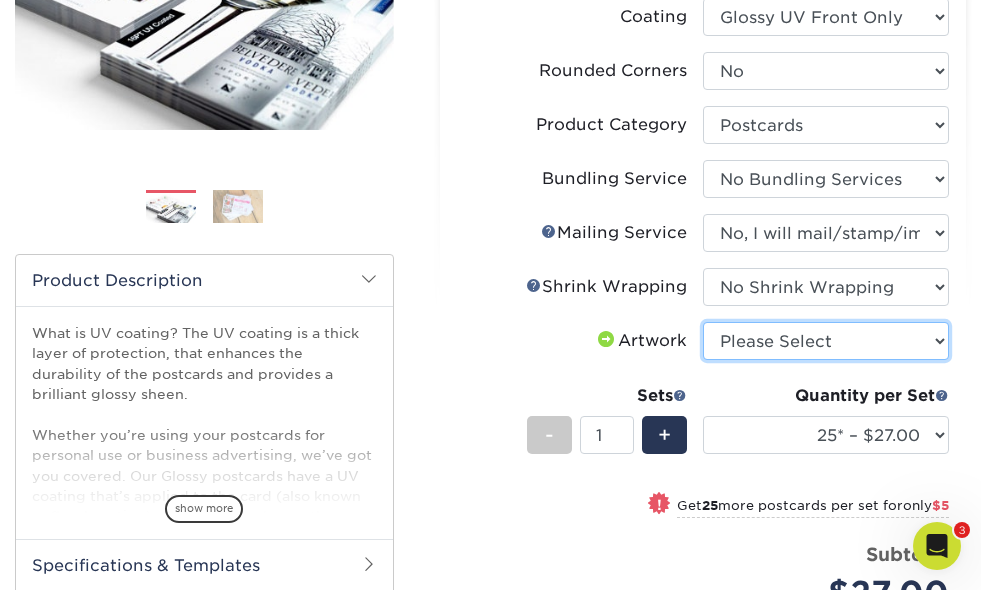 select on "upload" 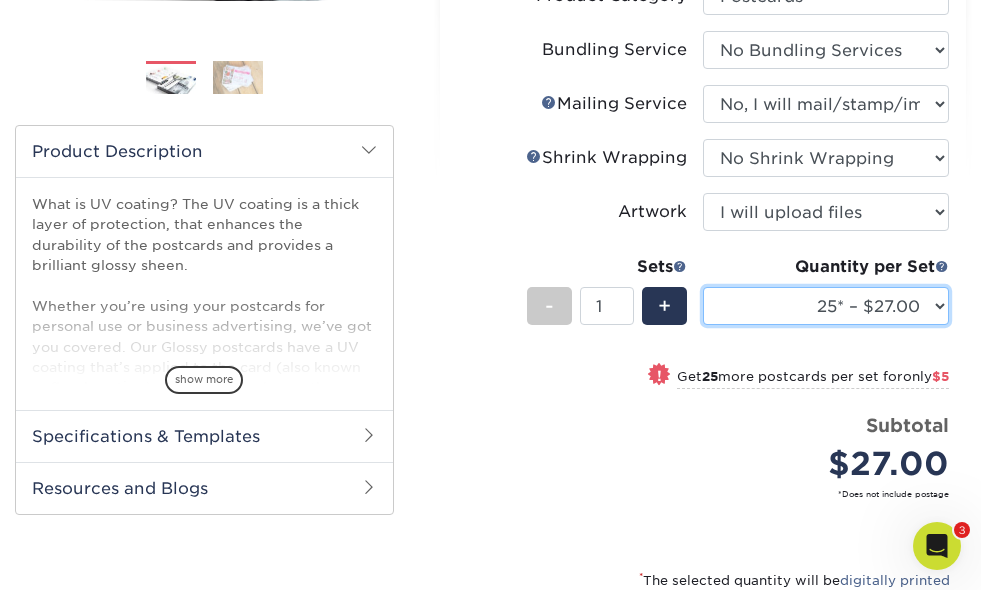 scroll, scrollTop: 527, scrollLeft: 0, axis: vertical 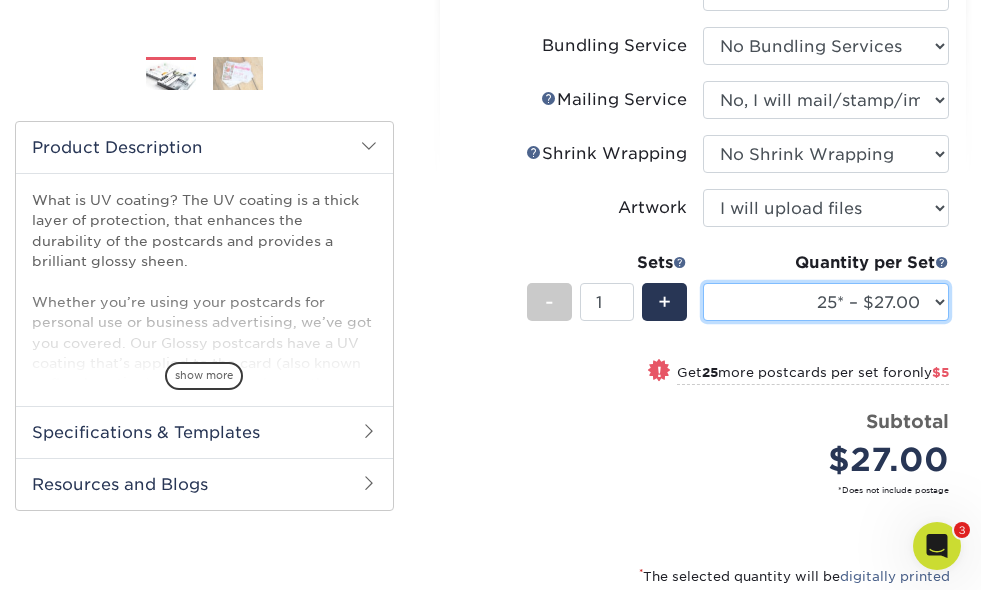 select on "1000 – $113.00" 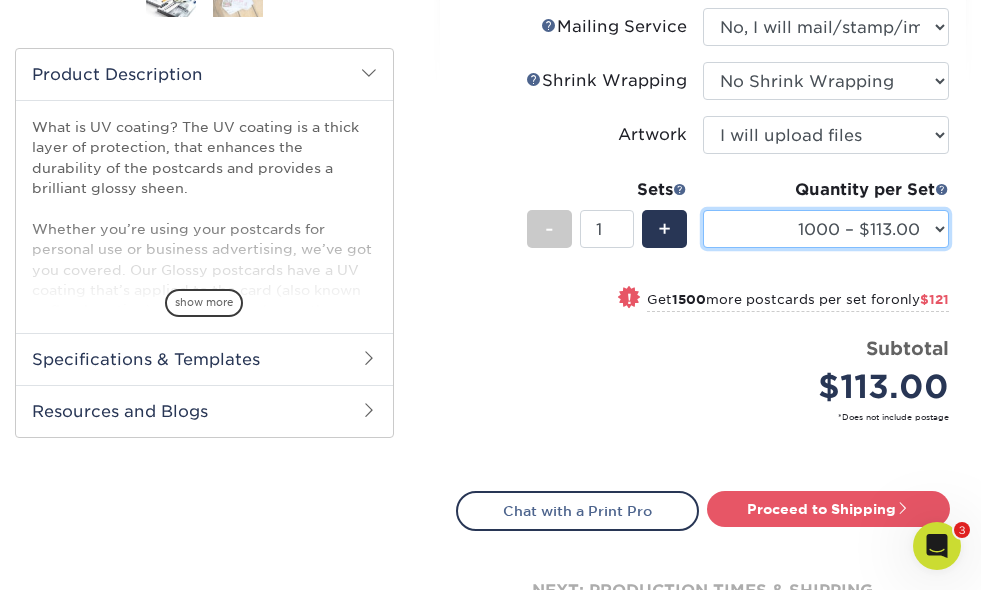 scroll, scrollTop: 667, scrollLeft: 0, axis: vertical 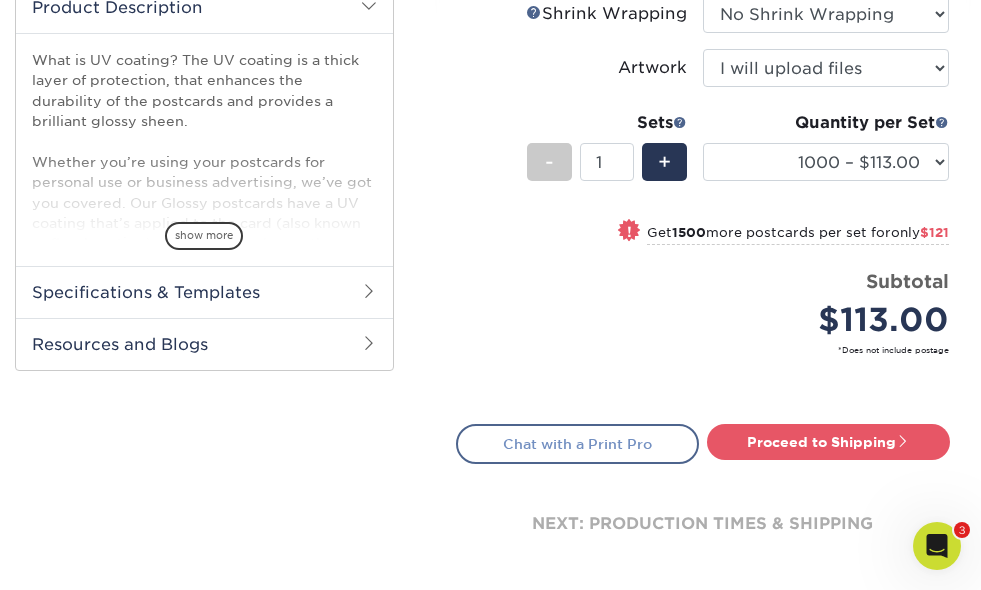 click on "Chat with a Print Pro" at bounding box center [577, 444] 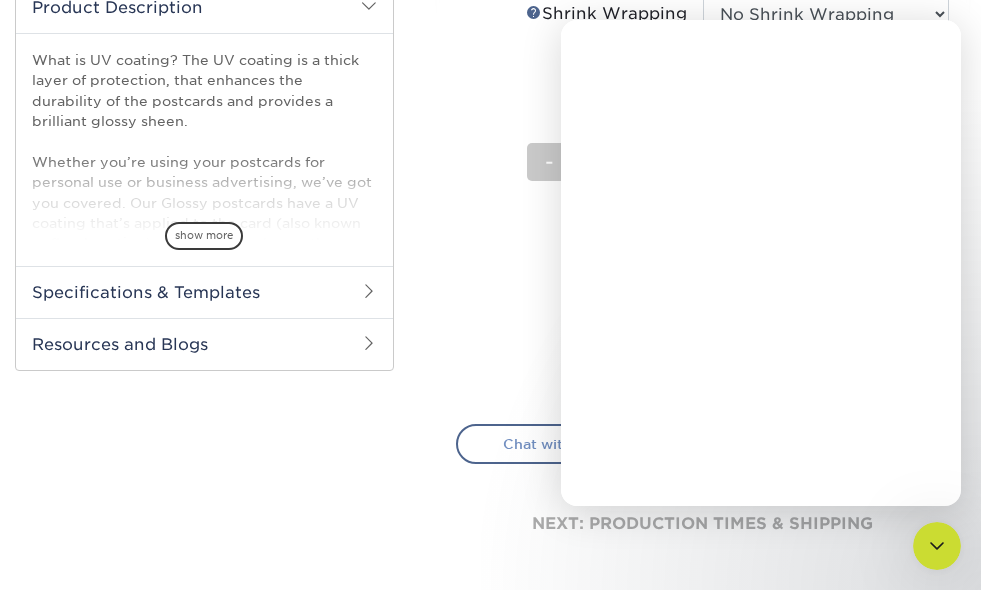 scroll, scrollTop: 0, scrollLeft: 0, axis: both 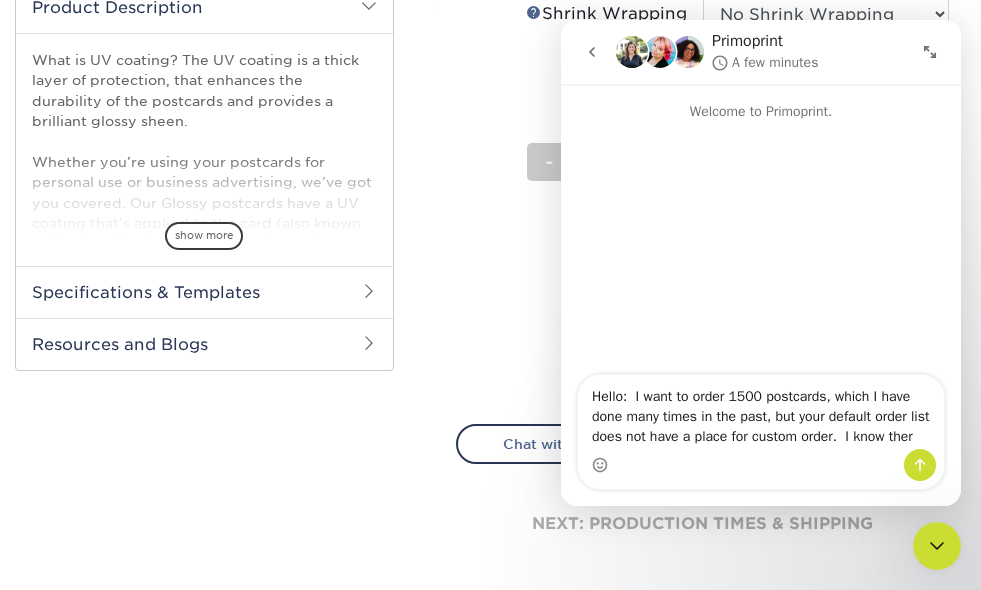 type on "Hello:  I want to order 1500 postcards, which I have done many times in the past, but your default order list does not have a place for custom order.  I know there" 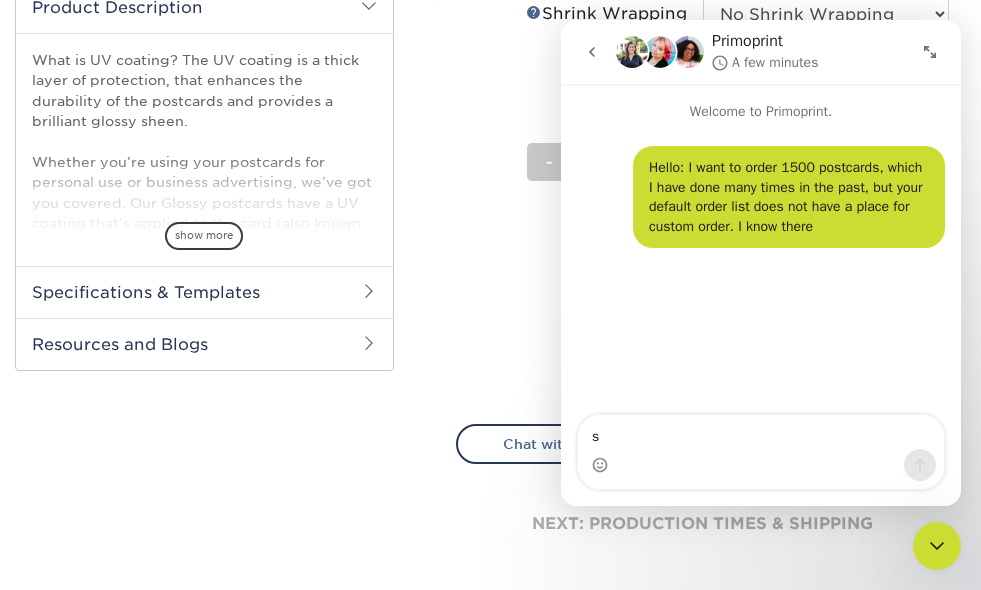 type on "s" 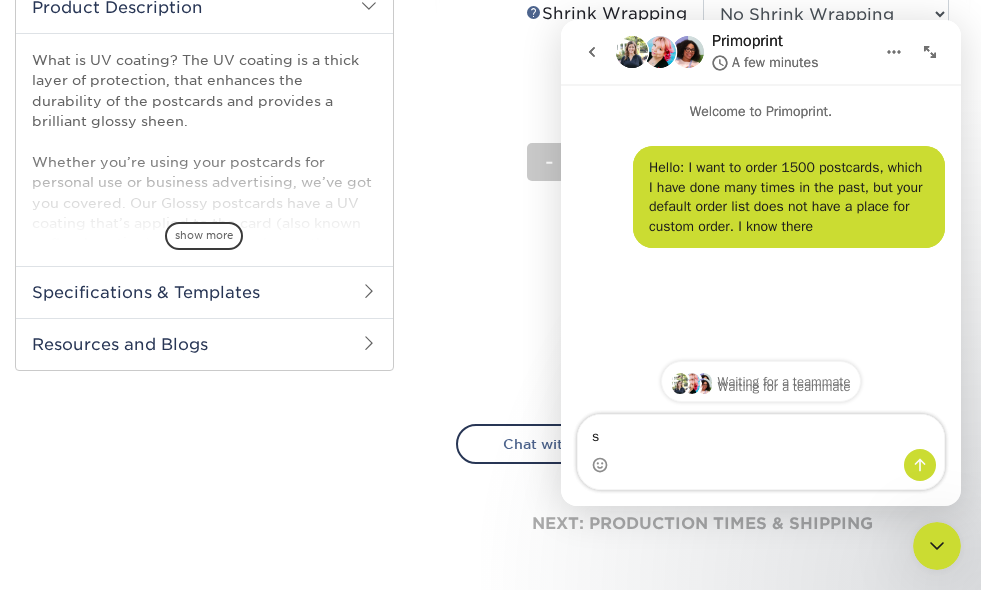 scroll, scrollTop: 511, scrollLeft: 0, axis: vertical 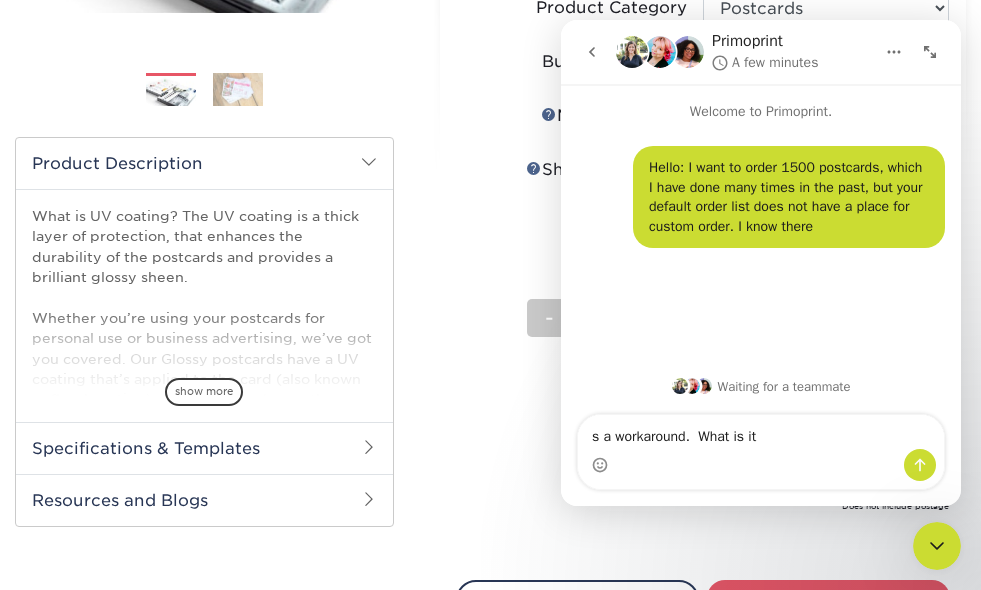 type on "s a workaround.  What is it?" 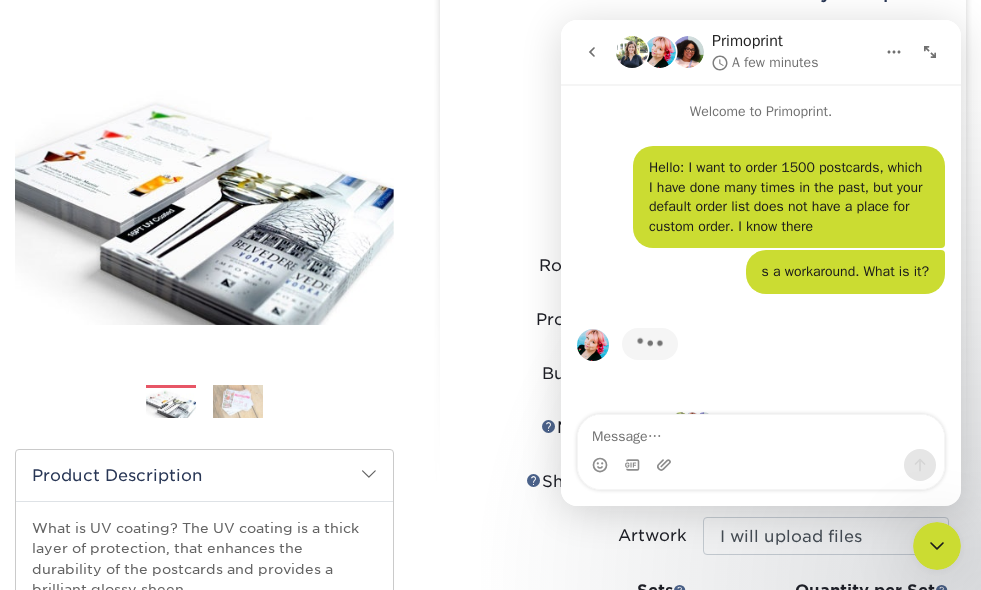 scroll, scrollTop: 43, scrollLeft: 0, axis: vertical 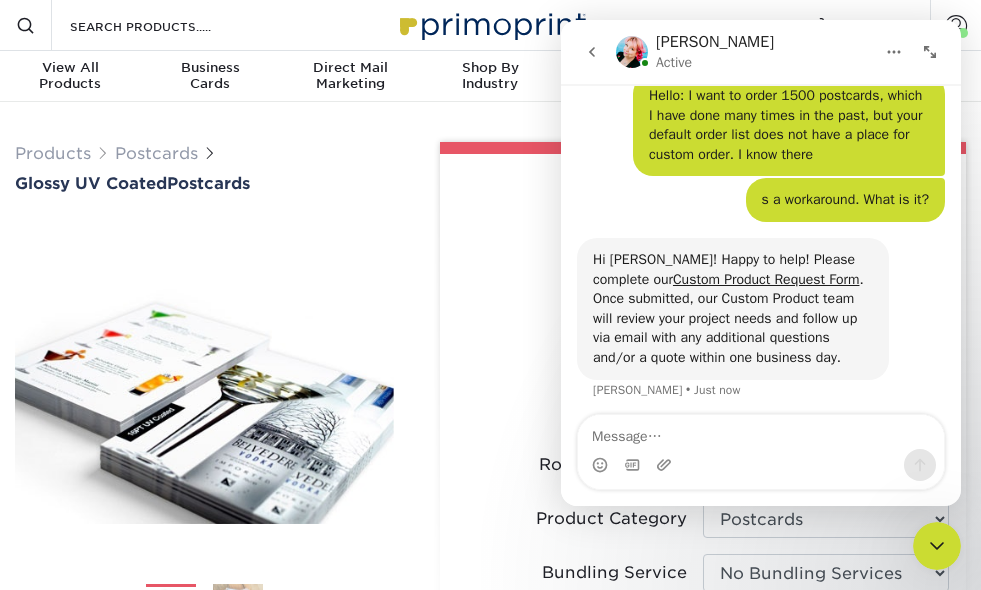 click at bounding box center (761, 432) 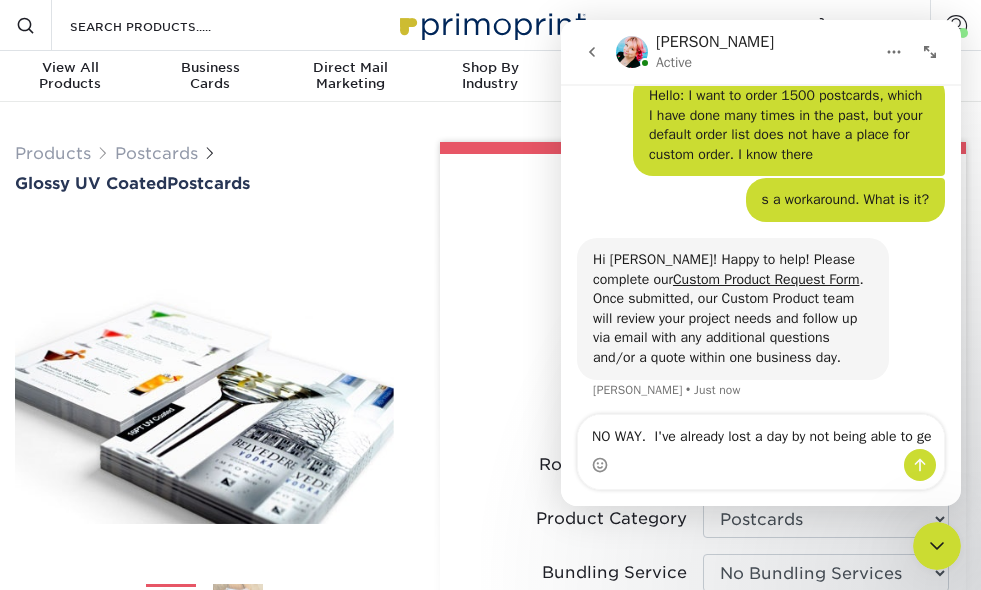 scroll, scrollTop: 92, scrollLeft: 0, axis: vertical 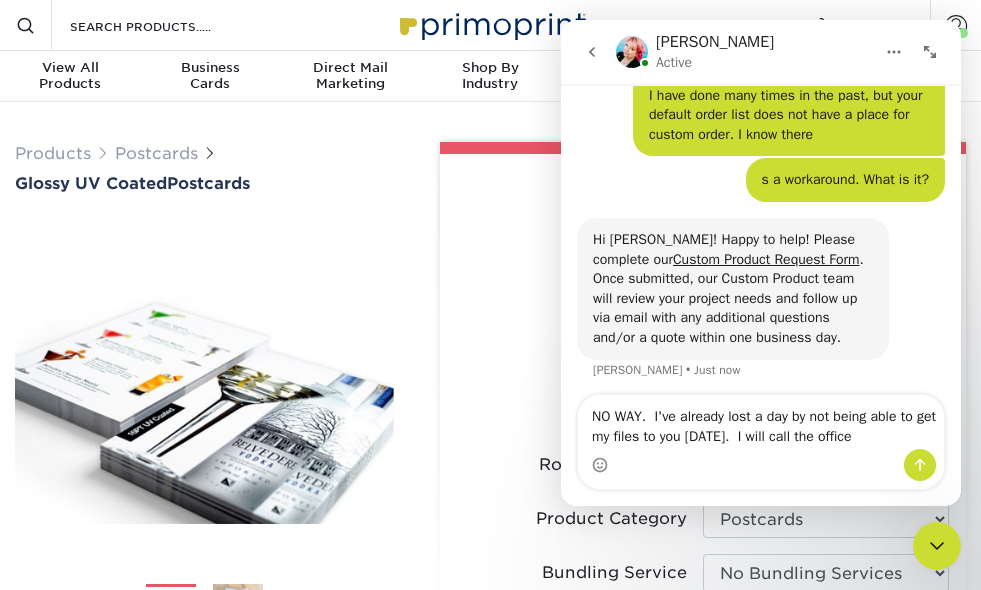 type on "NO WAY.  I've already lost a day by not being able to get my files to you yesterday.  I will call the office." 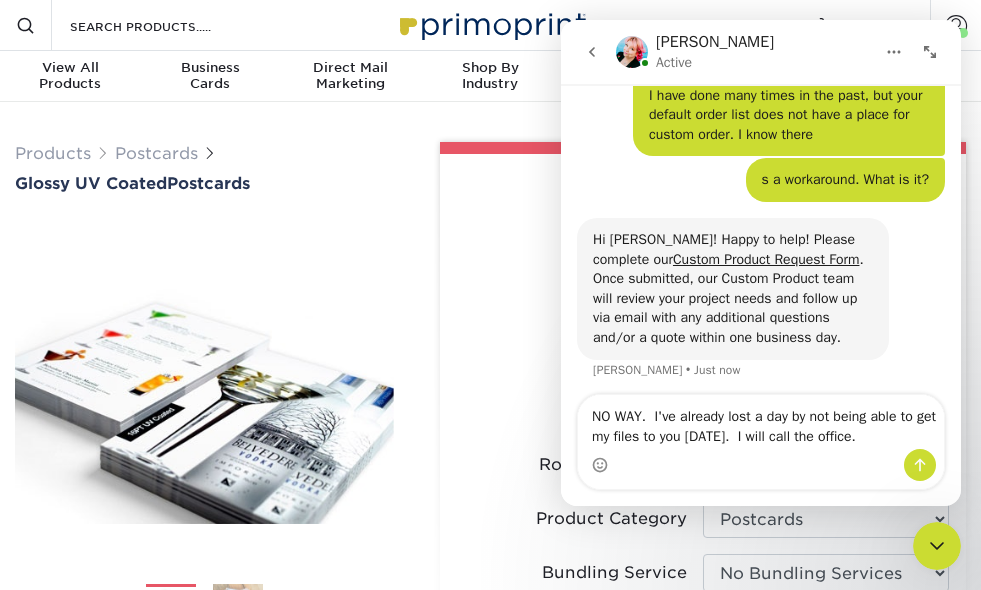 type 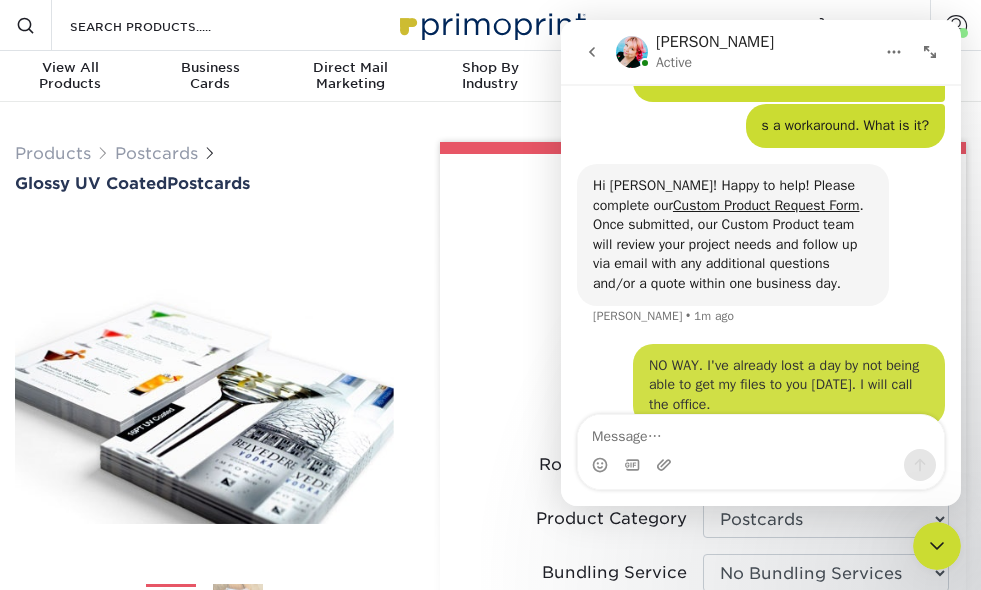scroll, scrollTop: 169, scrollLeft: 0, axis: vertical 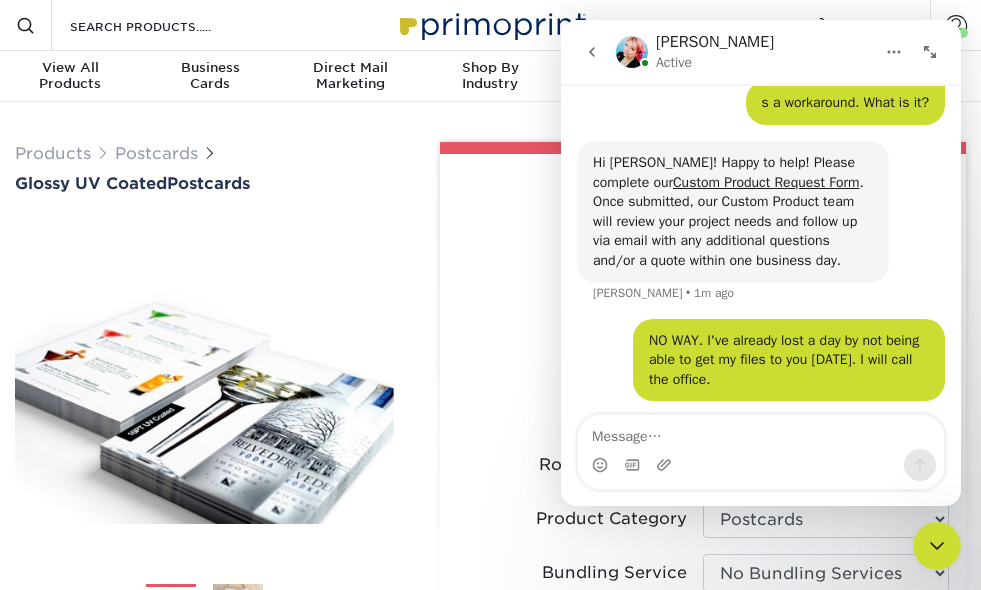 click on "Sizes Help Sizes" at bounding box center (580, 249) 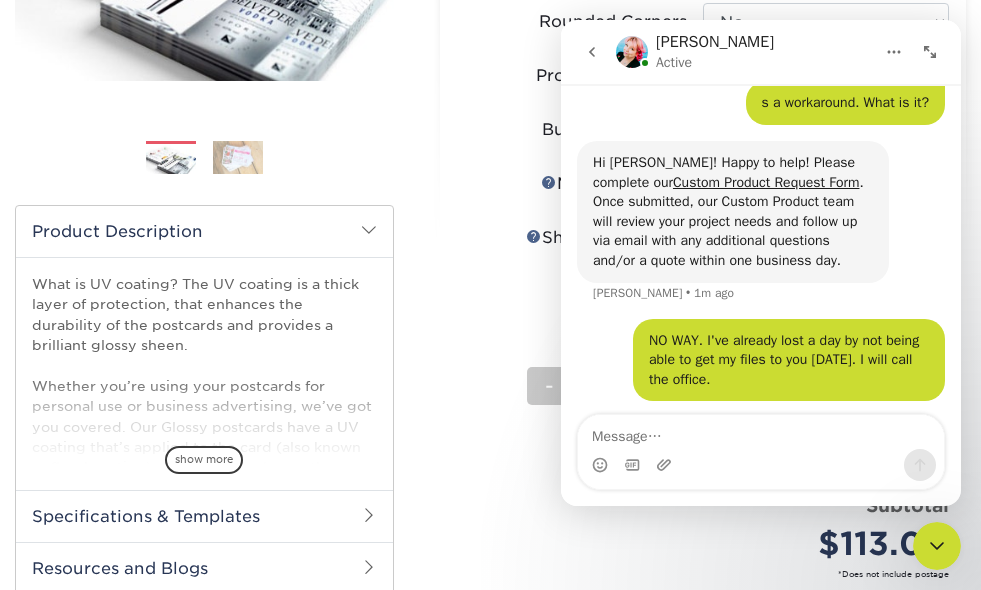 scroll, scrollTop: 0, scrollLeft: 0, axis: both 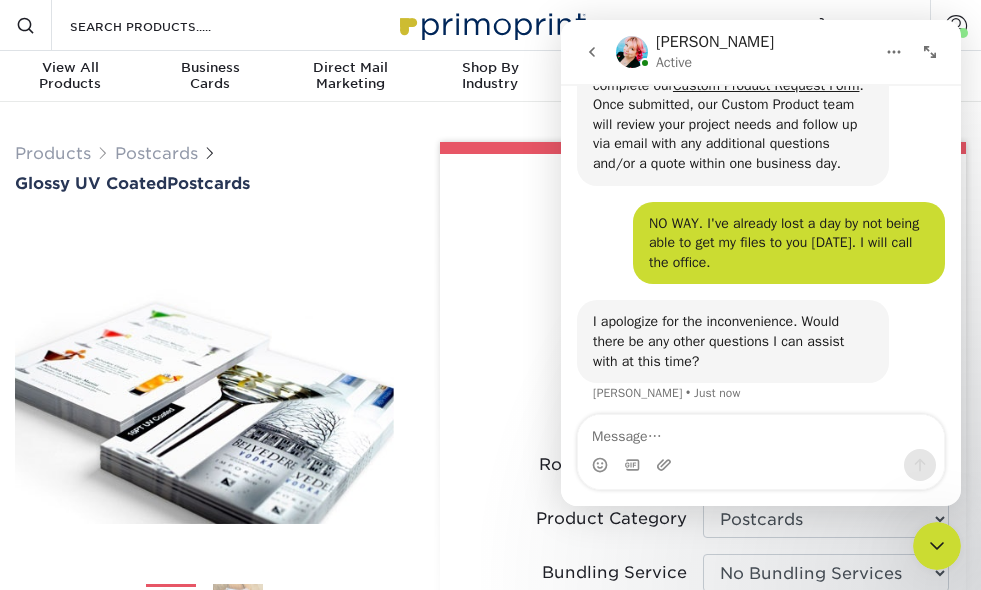 click 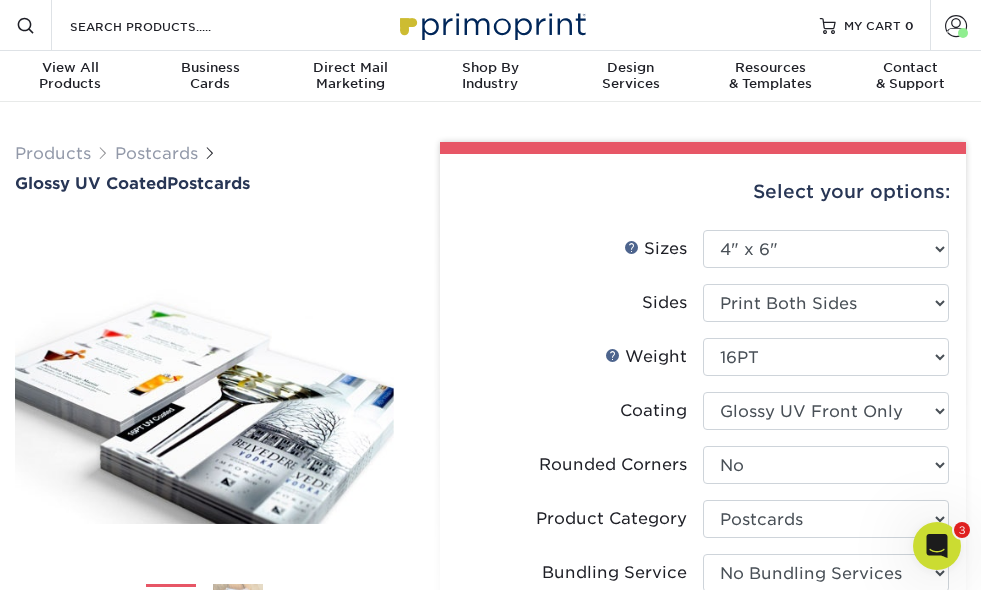 click 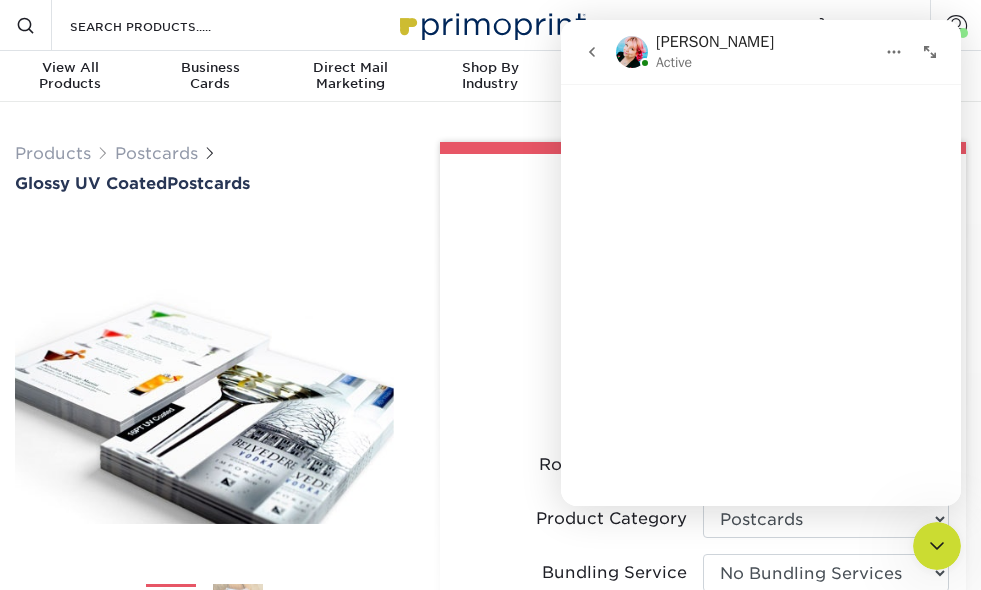 scroll, scrollTop: 0, scrollLeft: 0, axis: both 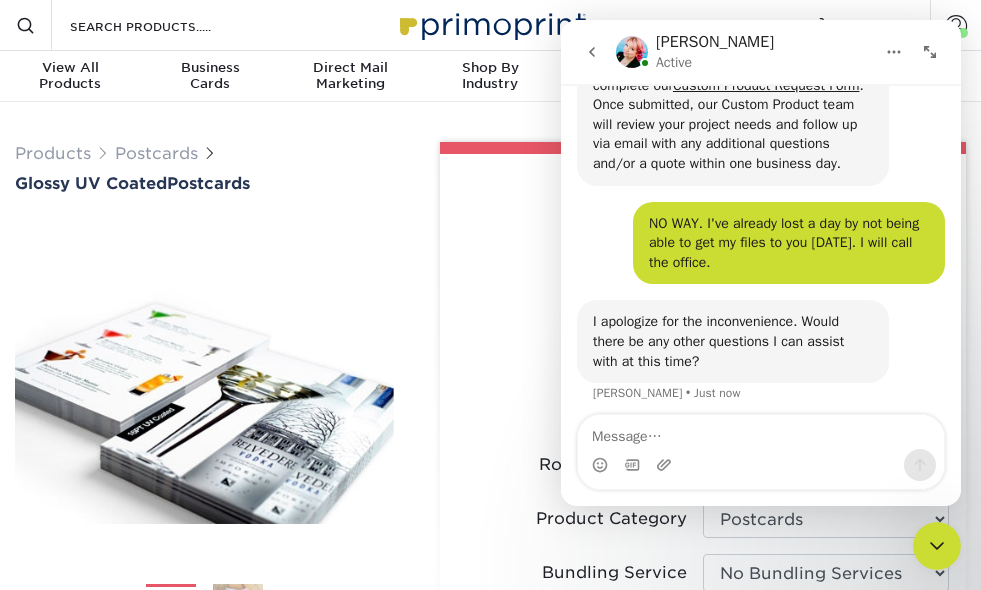 click 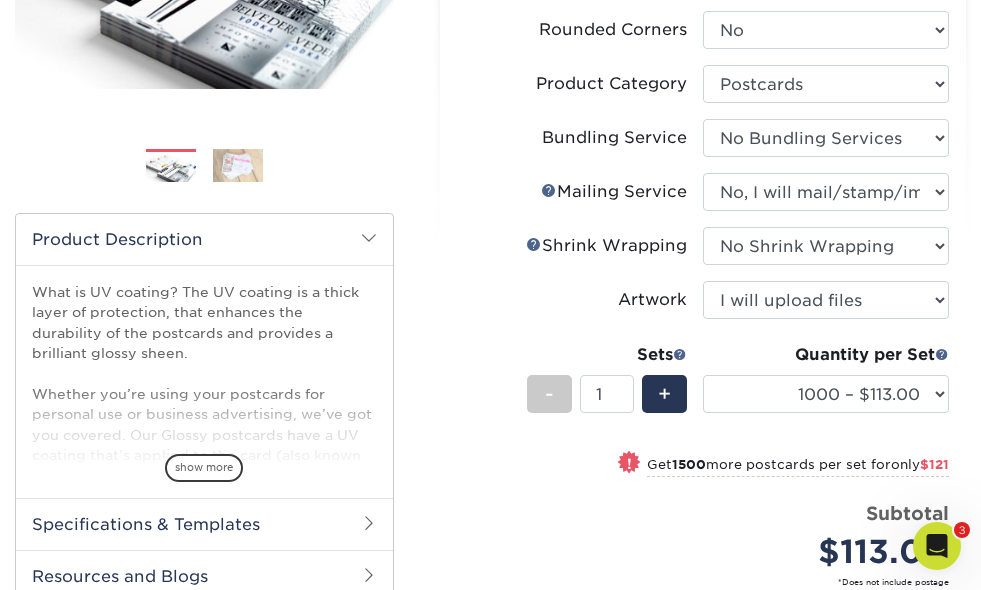 scroll, scrollTop: 395, scrollLeft: 0, axis: vertical 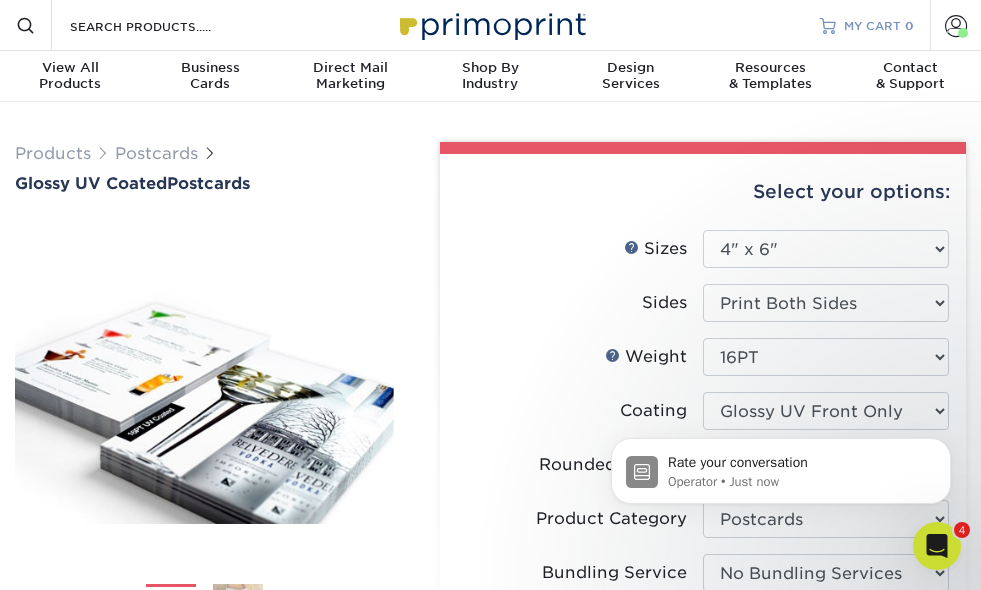 click on "MY CART" at bounding box center (872, 25) 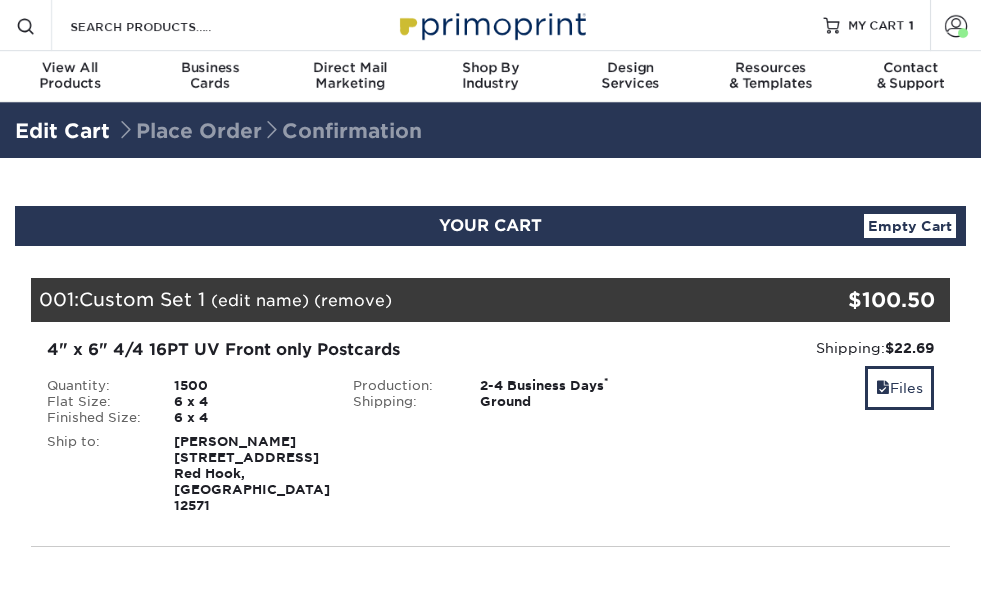 scroll, scrollTop: 0, scrollLeft: 0, axis: both 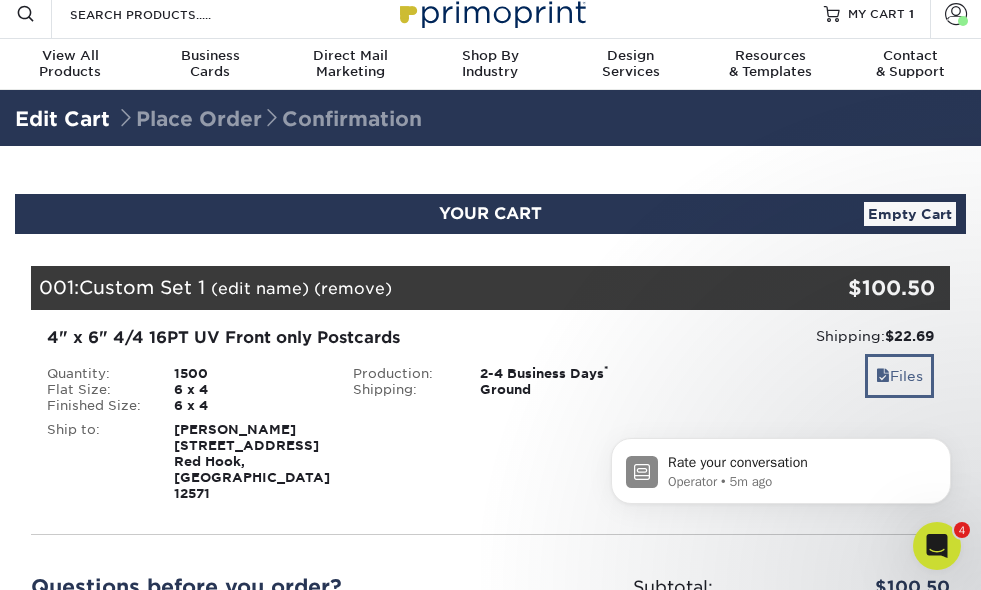 click on "Files" at bounding box center (899, 375) 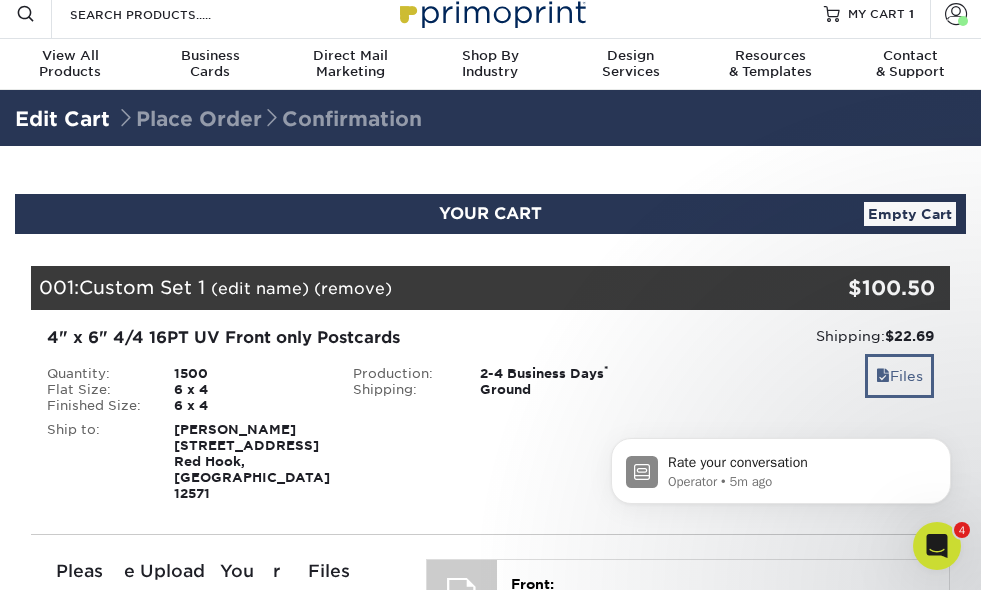 click on "Files" at bounding box center [899, 375] 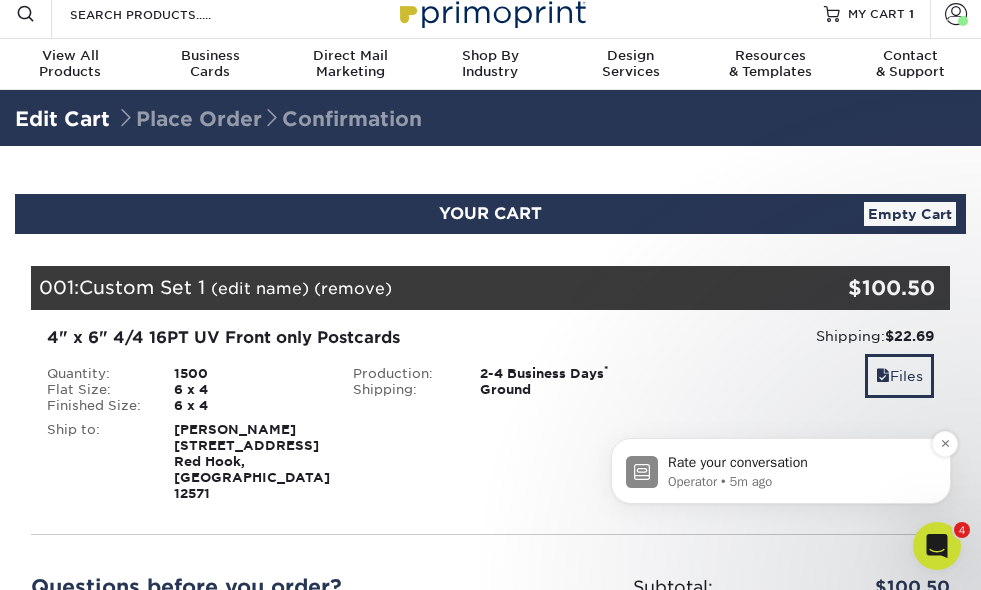 click at bounding box center [642, 472] 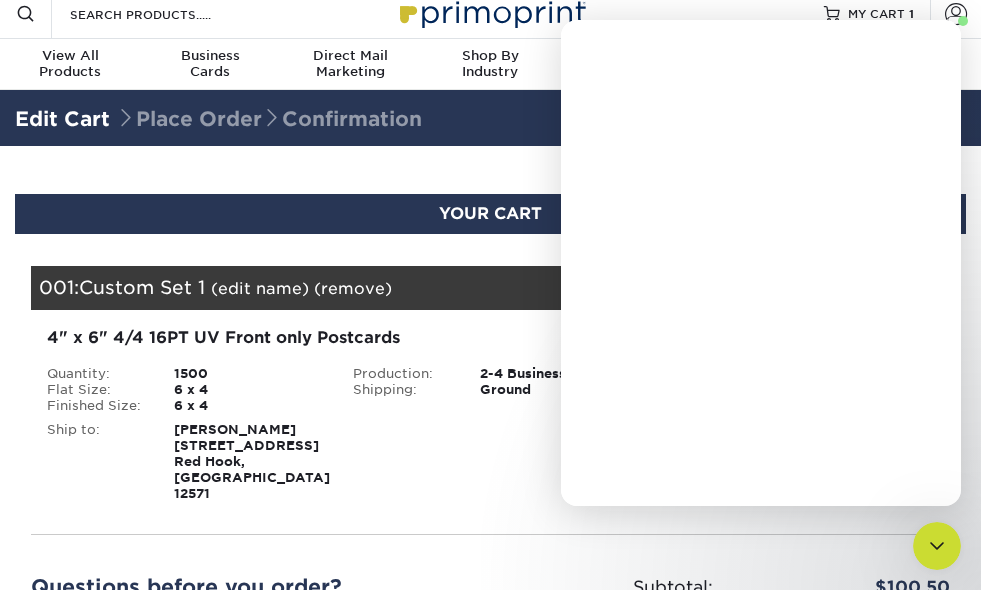 scroll, scrollTop: 0, scrollLeft: 0, axis: both 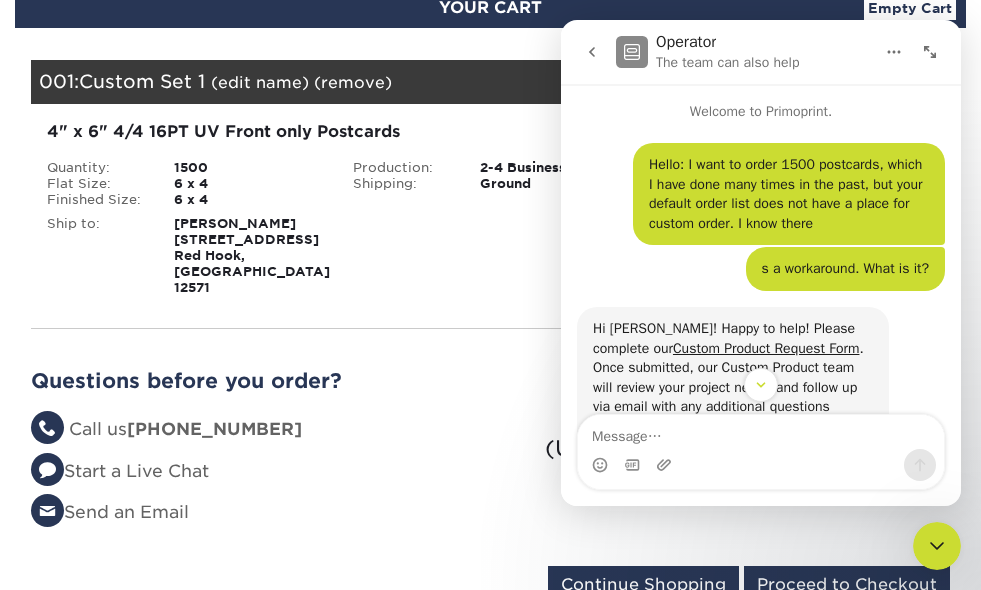 click 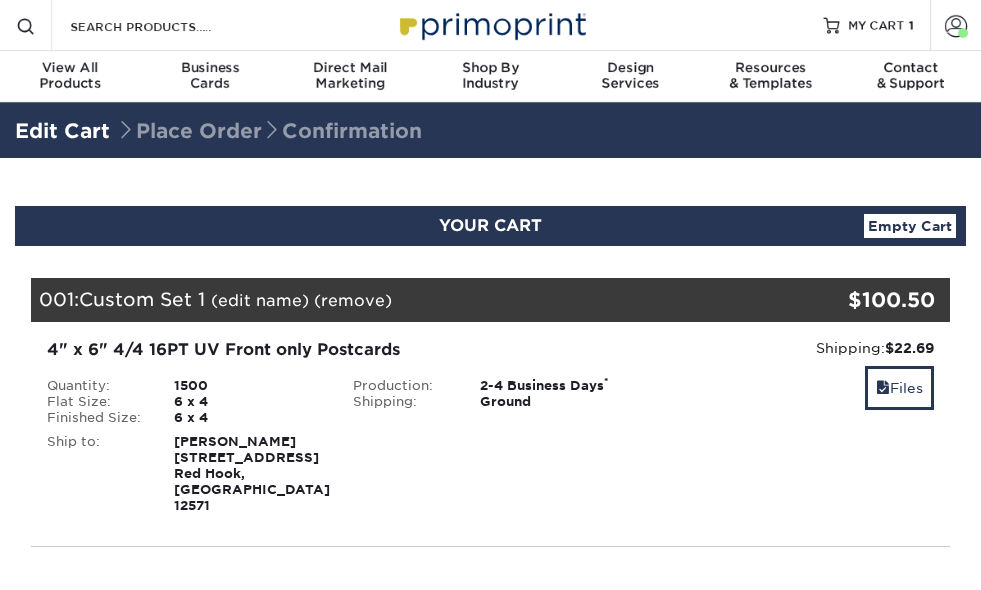 scroll, scrollTop: 0, scrollLeft: 0, axis: both 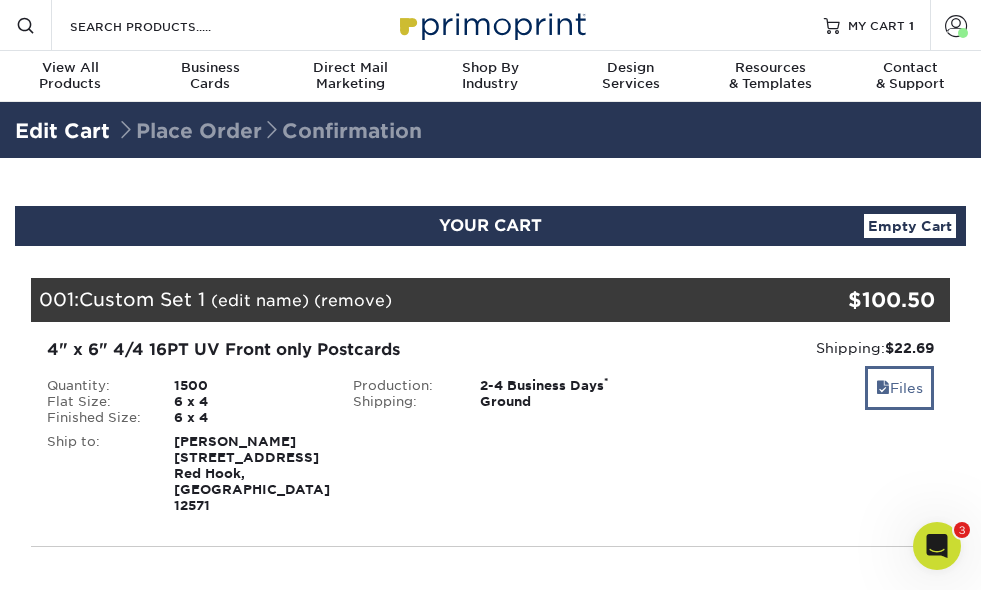 click at bounding box center [883, 388] 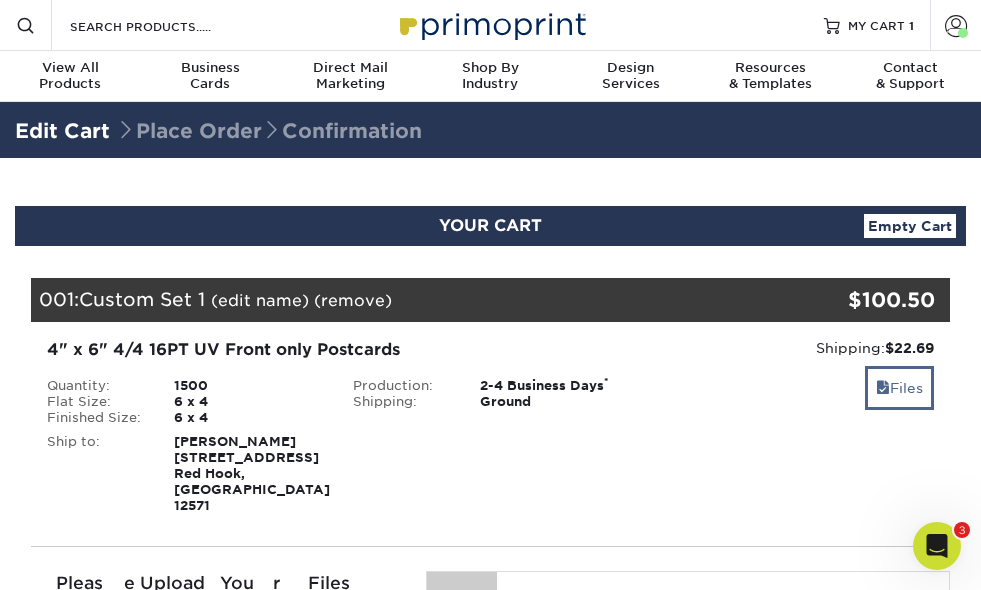 click at bounding box center (883, 388) 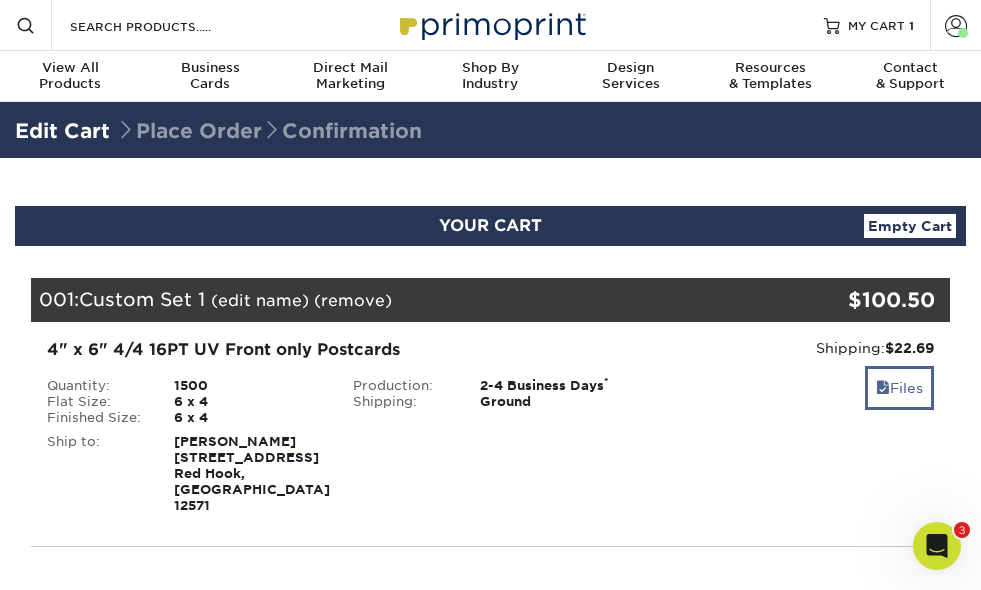 click on "Files" at bounding box center (899, 387) 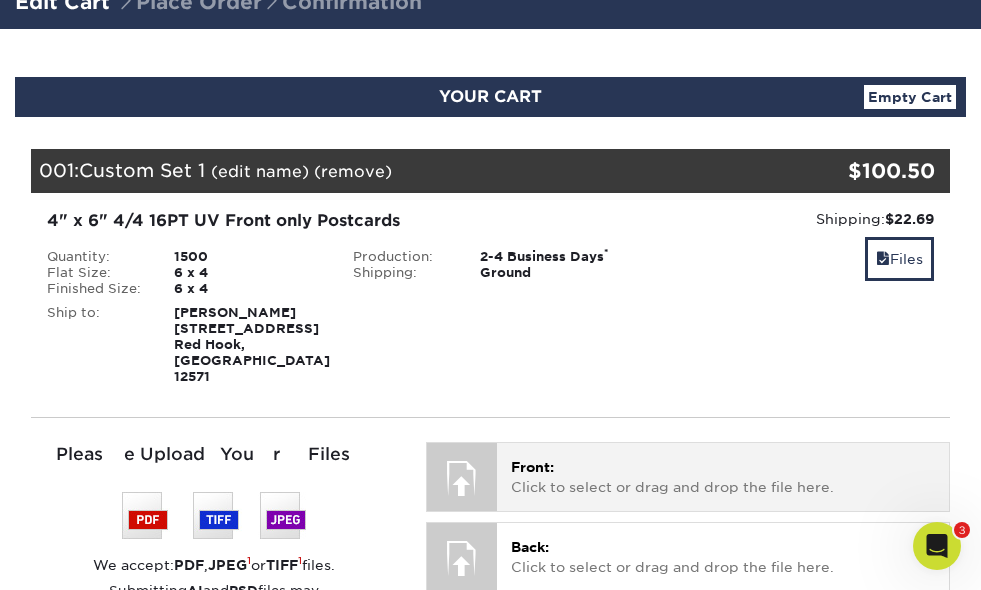 scroll, scrollTop: 140, scrollLeft: 0, axis: vertical 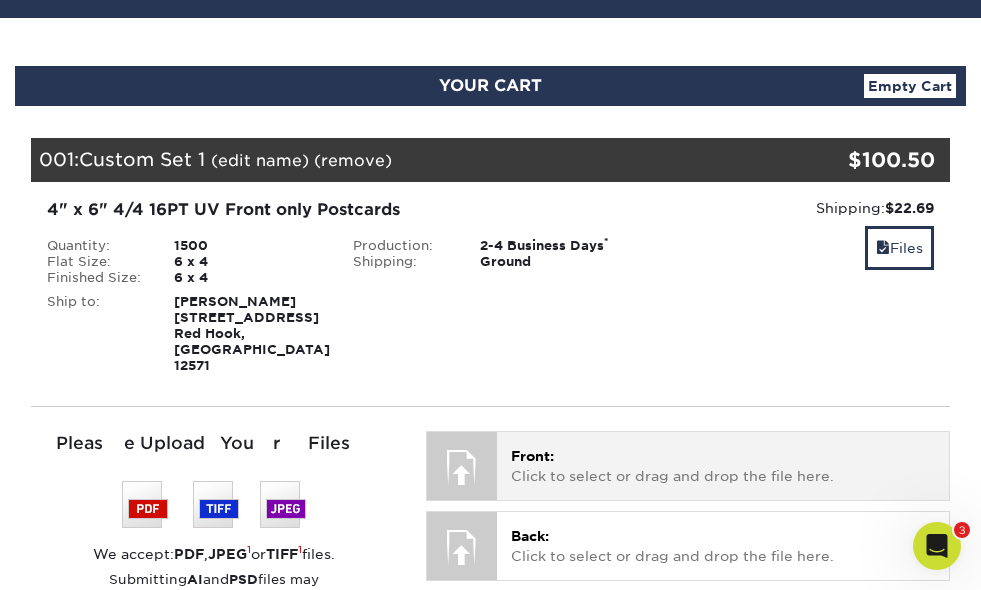 click on "Front: Click to select or drag and drop the file here." at bounding box center [723, 466] 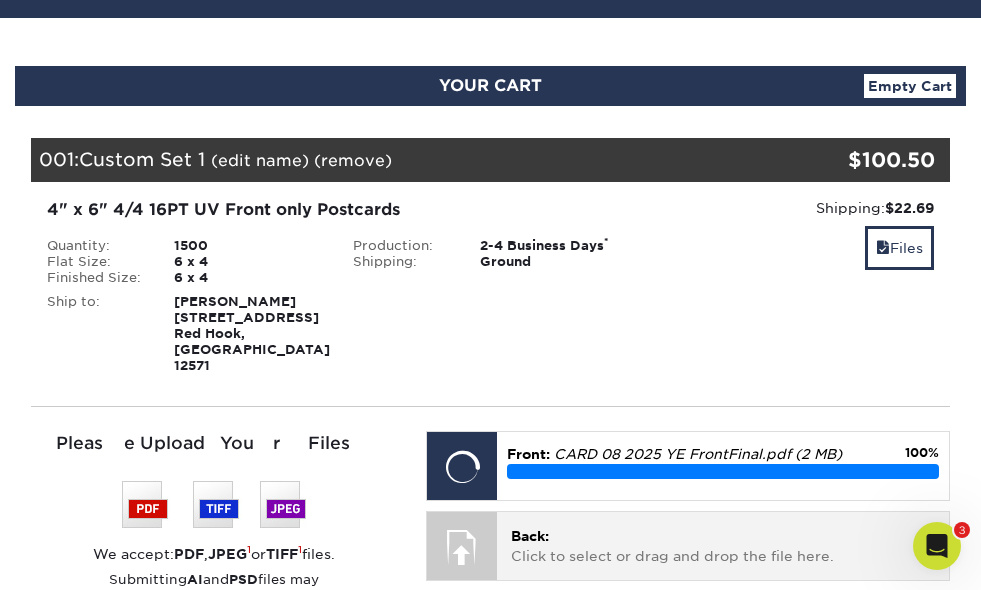click on "Back: Click to select or drag and drop the file here." at bounding box center (723, 546) 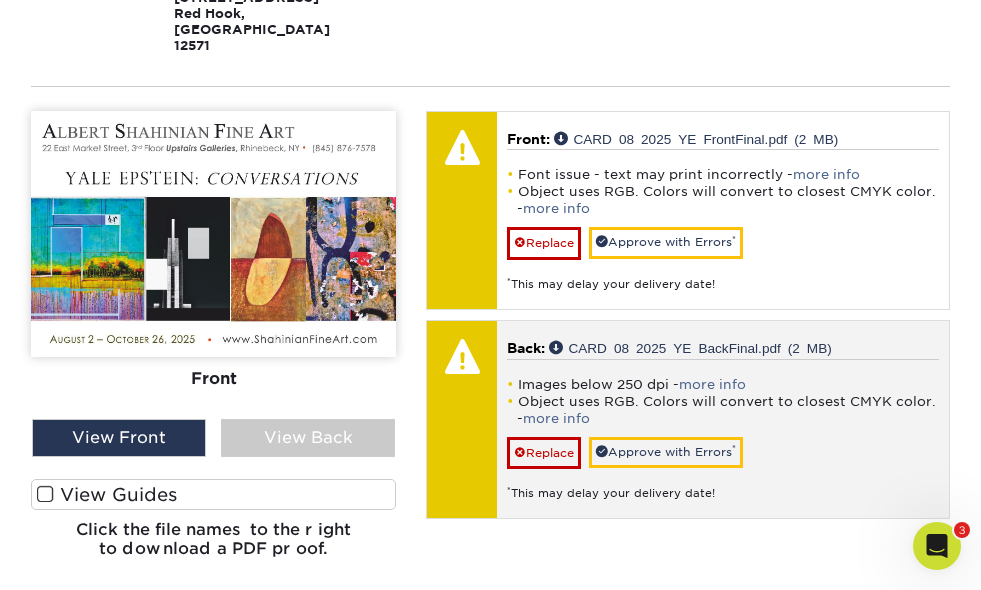 scroll, scrollTop: 469, scrollLeft: 0, axis: vertical 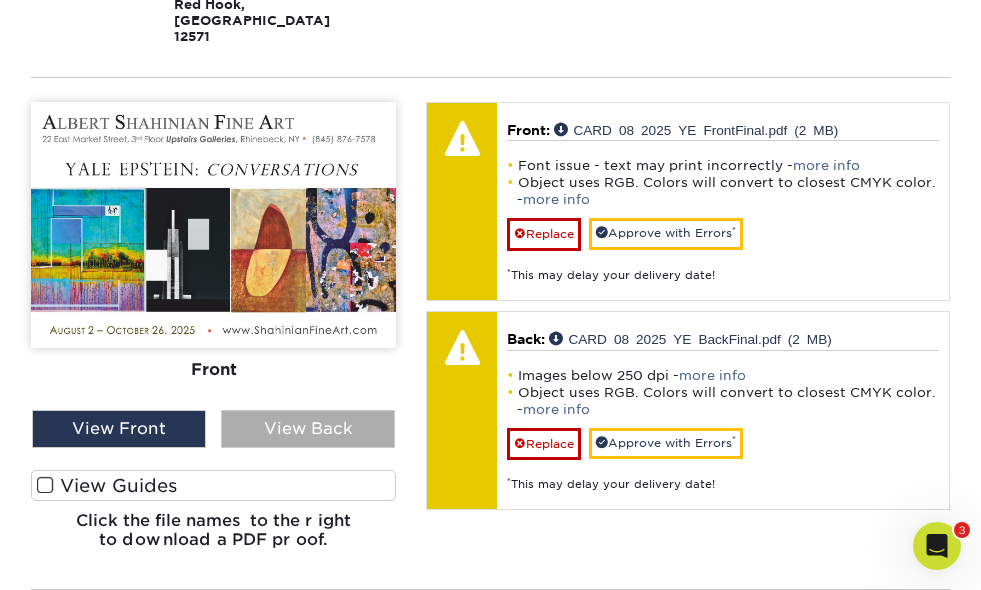 click on "View Back" at bounding box center [308, 429] 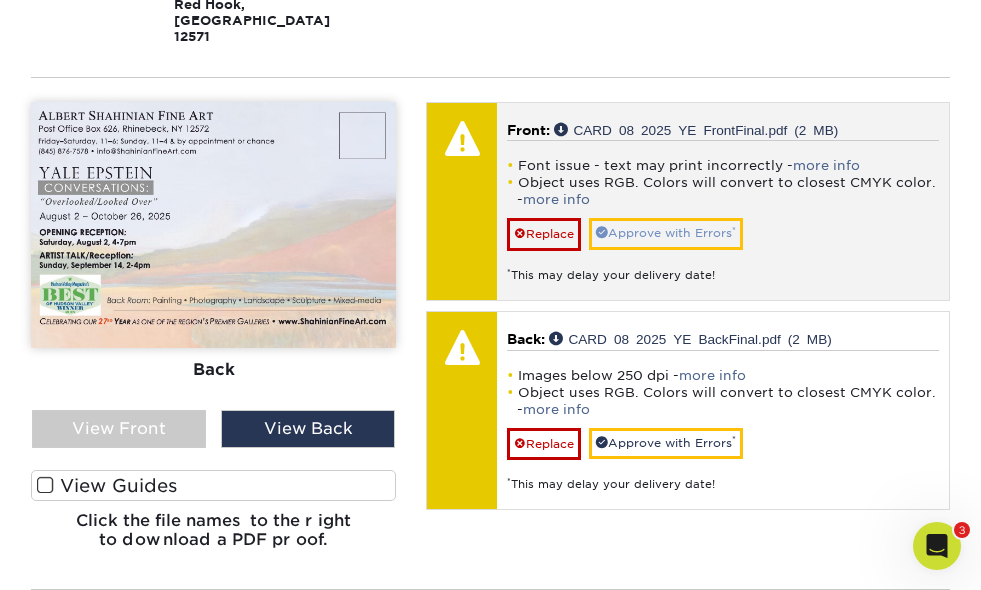 click on "Approve with Errors *" at bounding box center [666, 233] 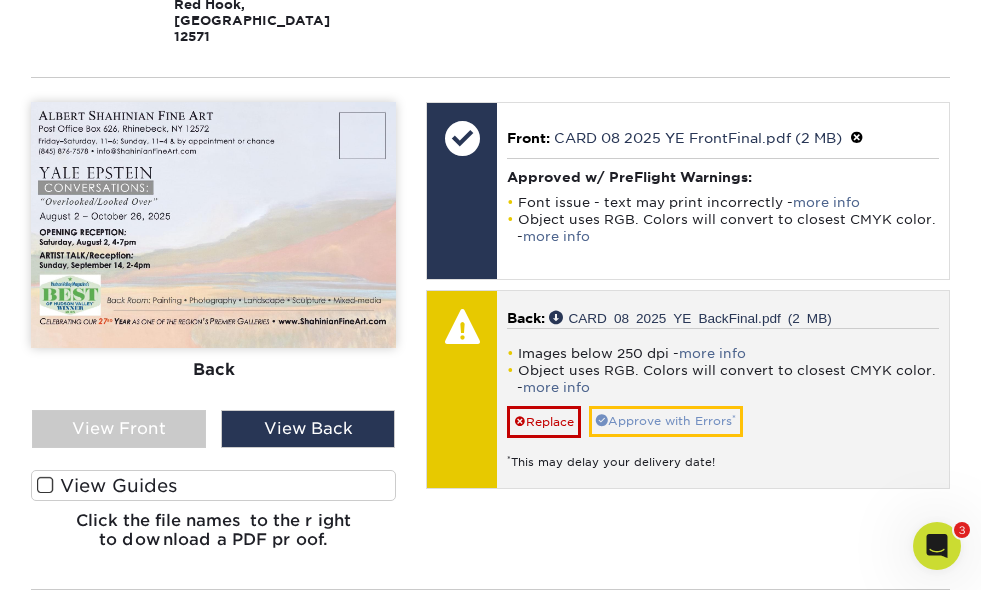 click on "Approve with Errors *" at bounding box center (666, 421) 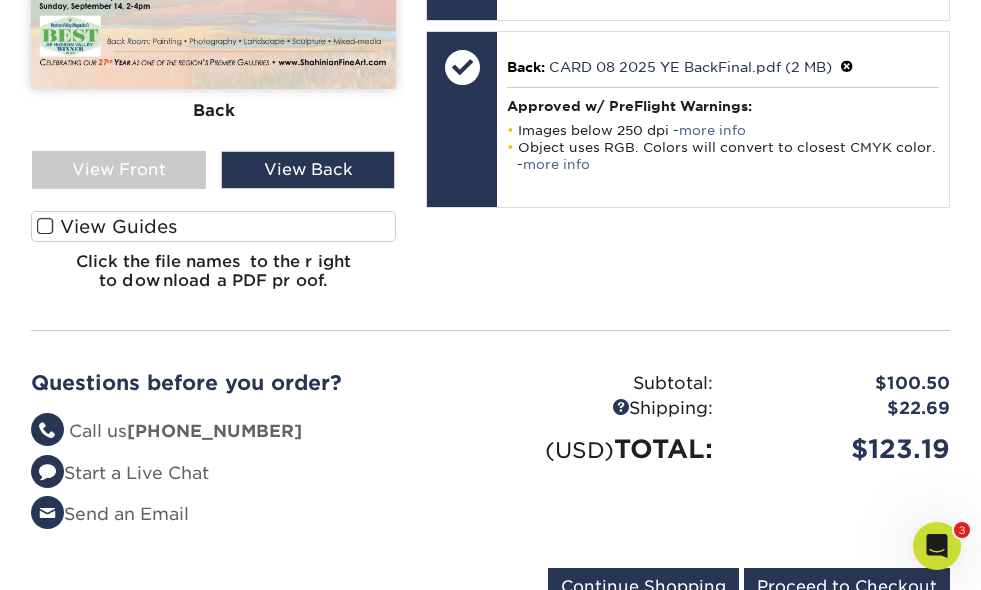 scroll, scrollTop: 806, scrollLeft: 0, axis: vertical 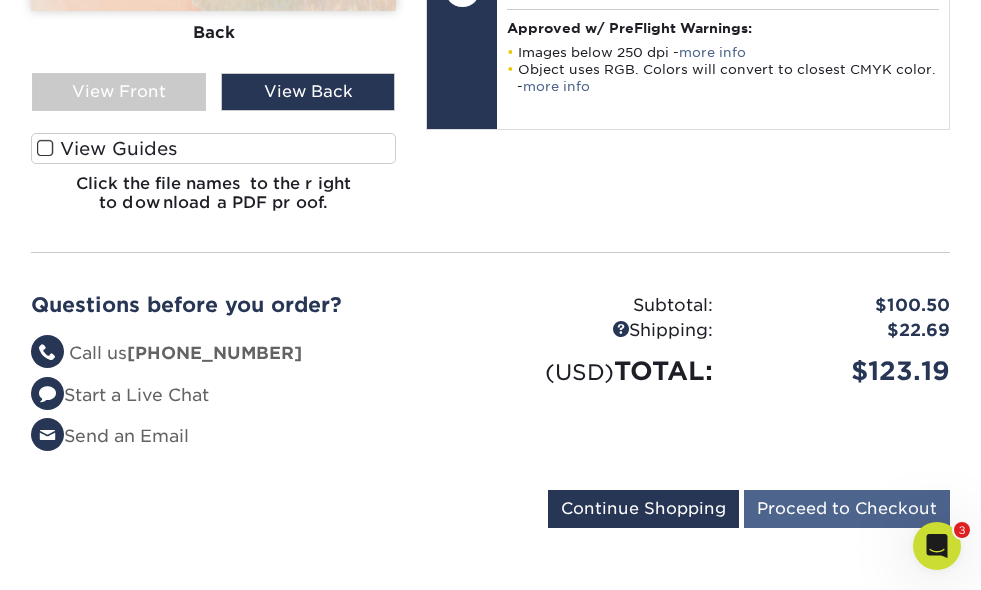 click on "Proceed to Checkout" at bounding box center (847, 509) 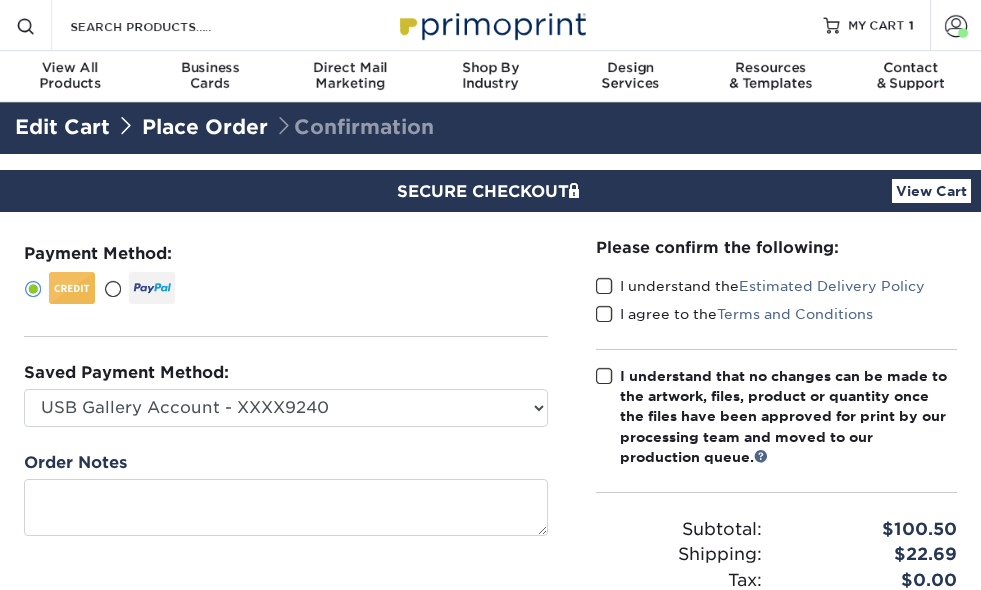 scroll, scrollTop: 0, scrollLeft: 0, axis: both 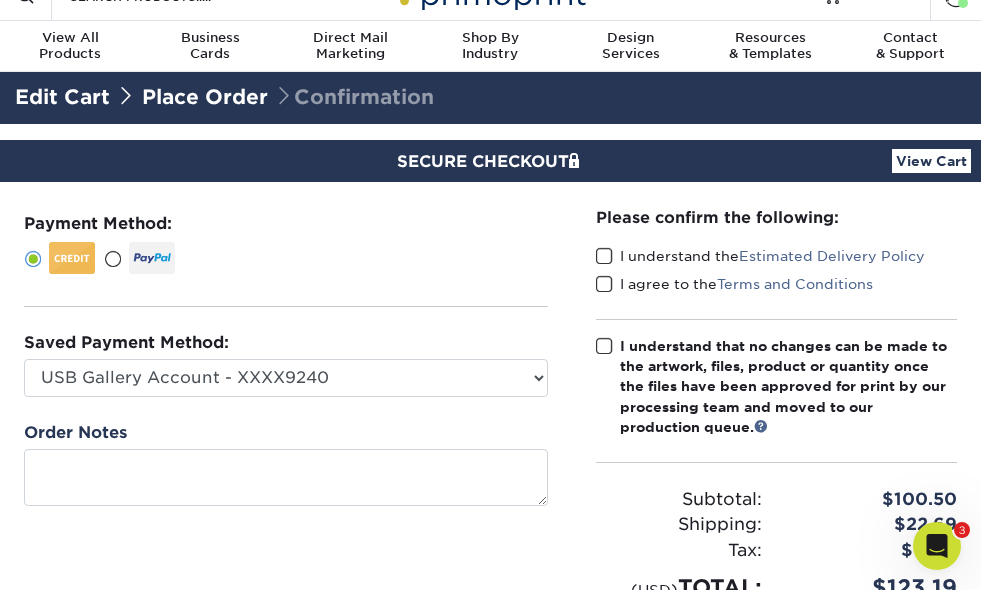 click at bounding box center [604, 256] 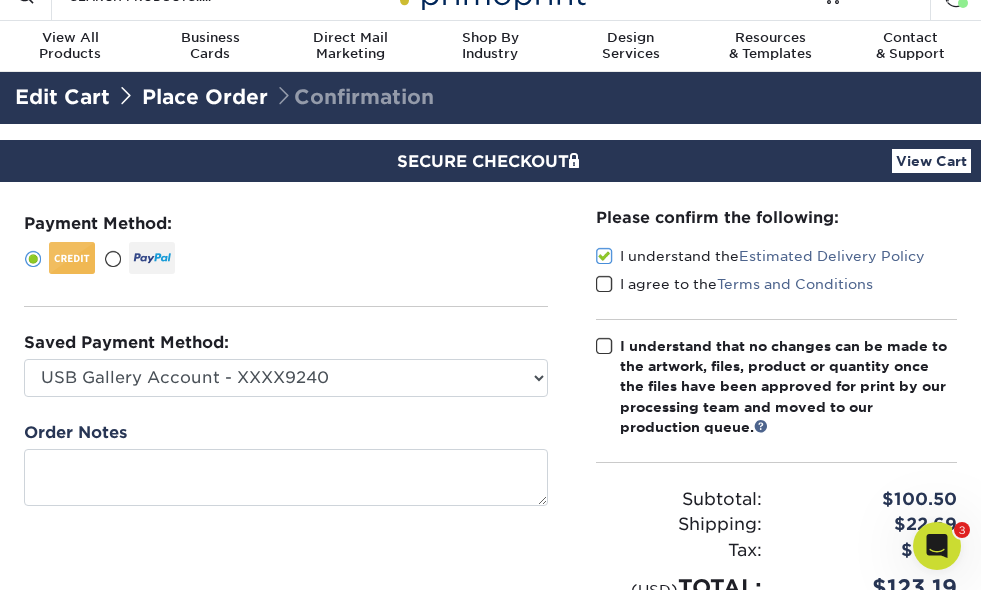 click at bounding box center (604, 284) 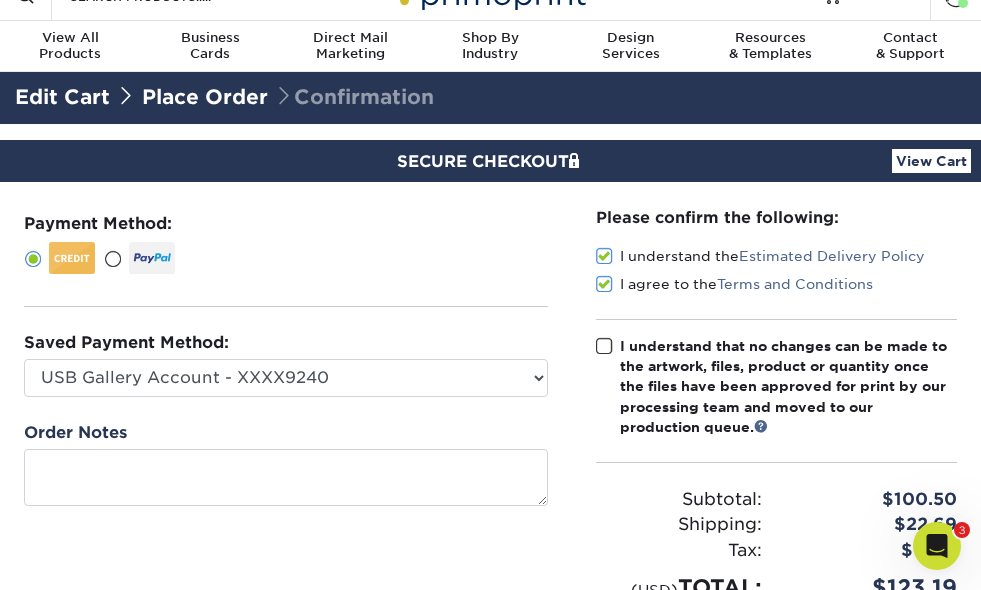 click at bounding box center (604, 346) 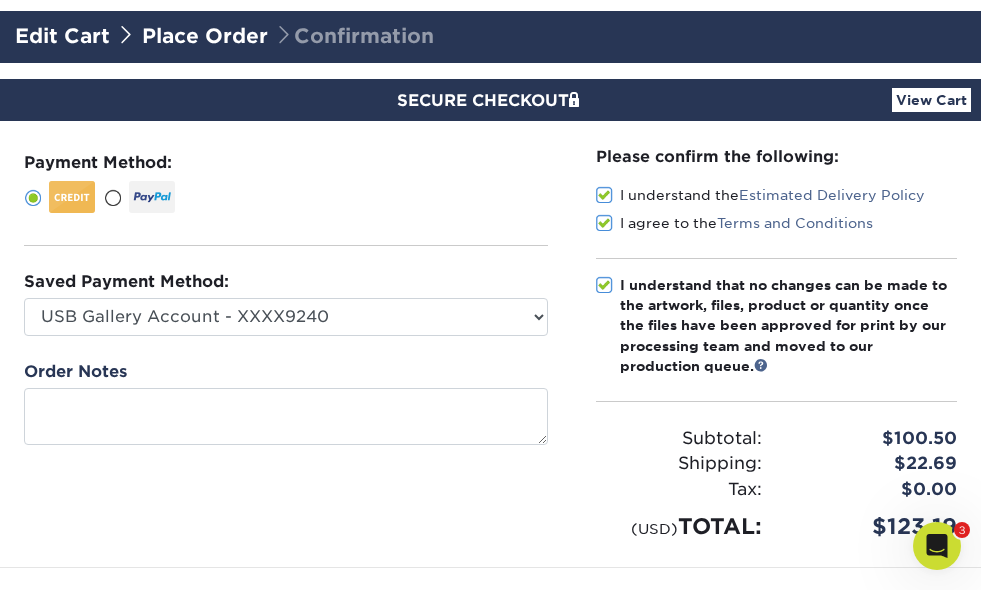 scroll, scrollTop: 146, scrollLeft: 0, axis: vertical 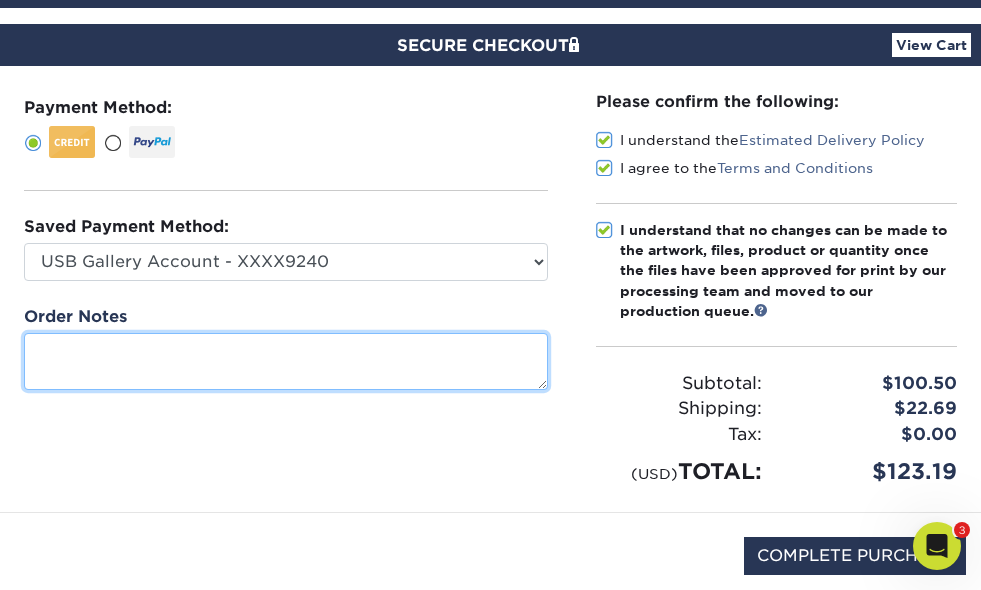 click at bounding box center (286, 361) 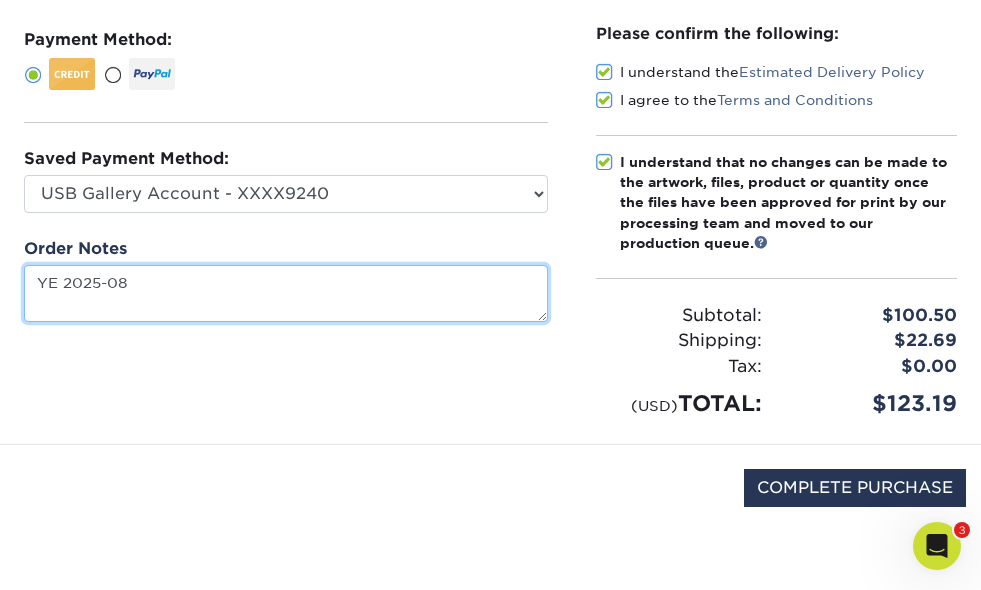 scroll, scrollTop: 250, scrollLeft: 0, axis: vertical 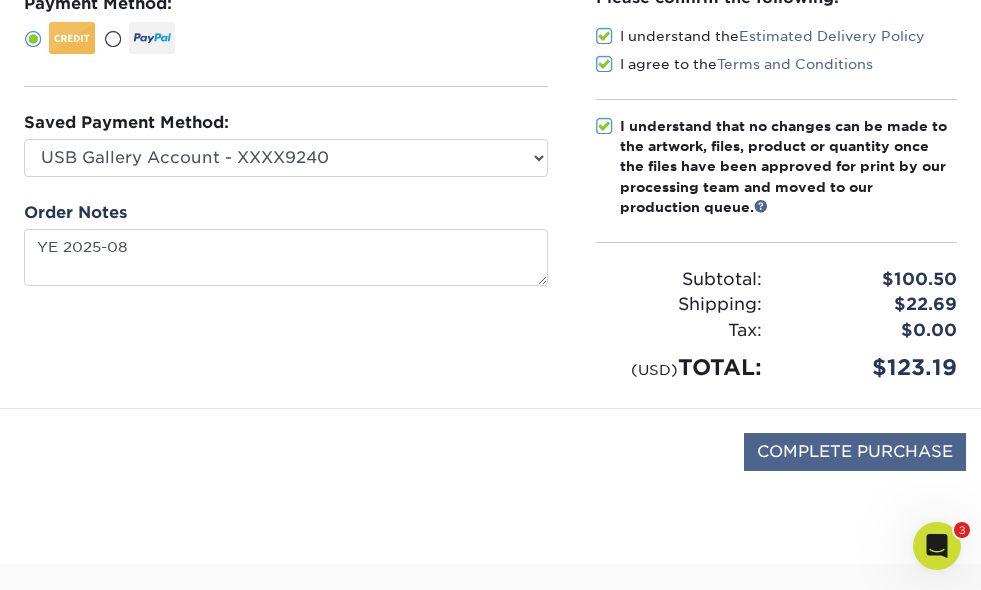 type on "YE 202508" 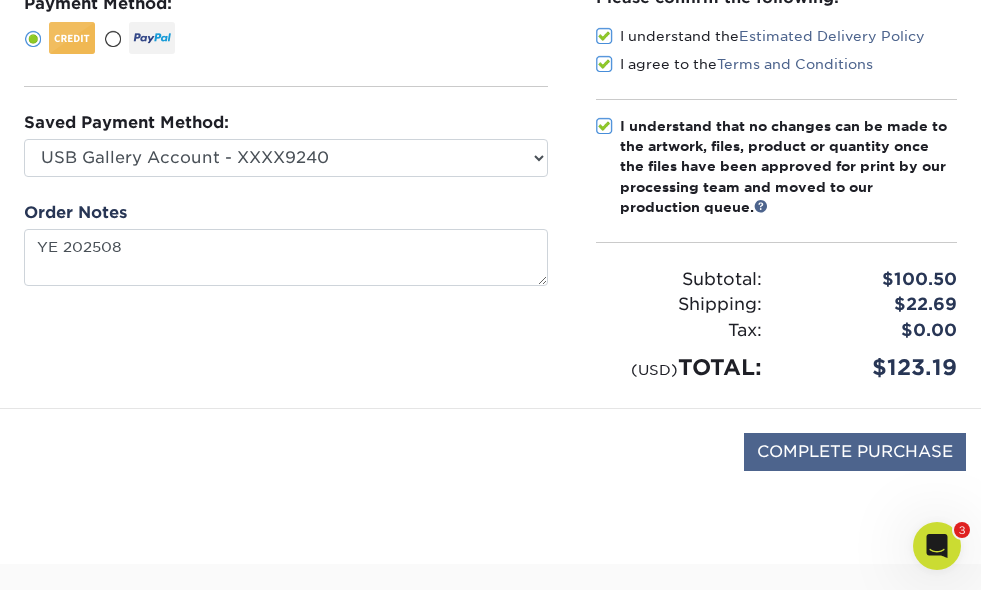 click on "COMPLETE PURCHASE" at bounding box center [855, 452] 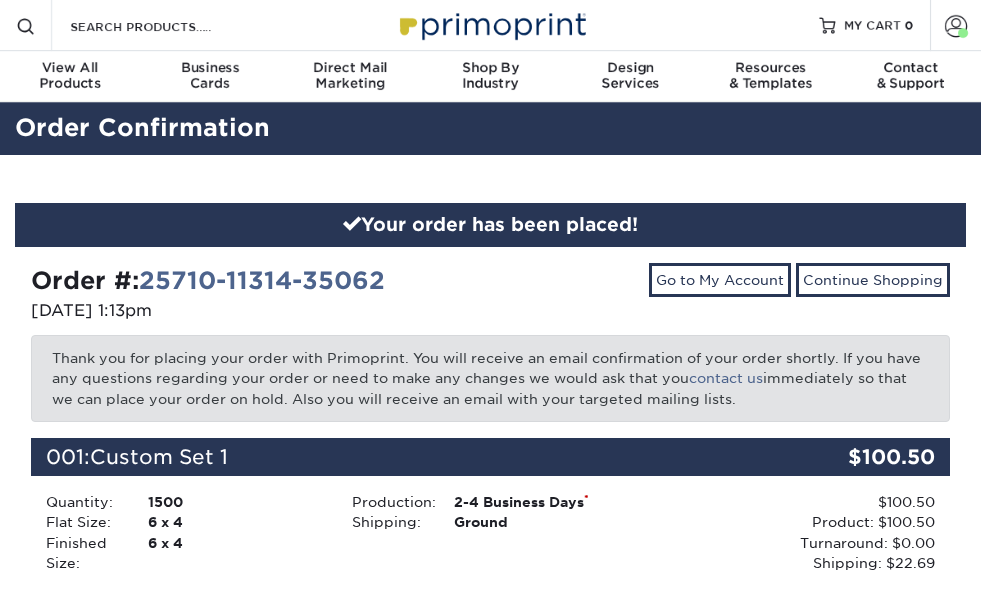 scroll, scrollTop: 0, scrollLeft: 0, axis: both 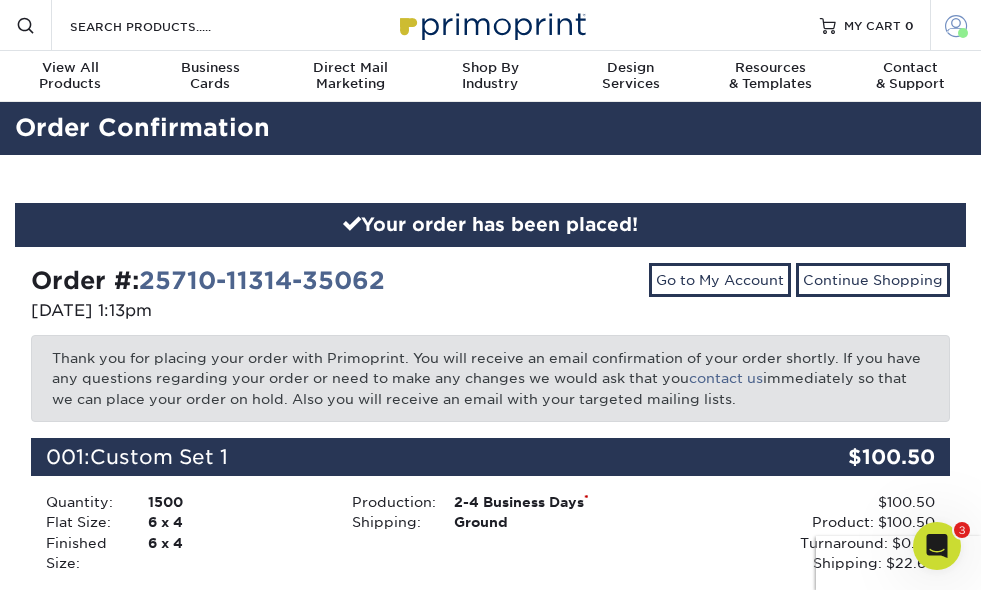 click at bounding box center (956, 25) 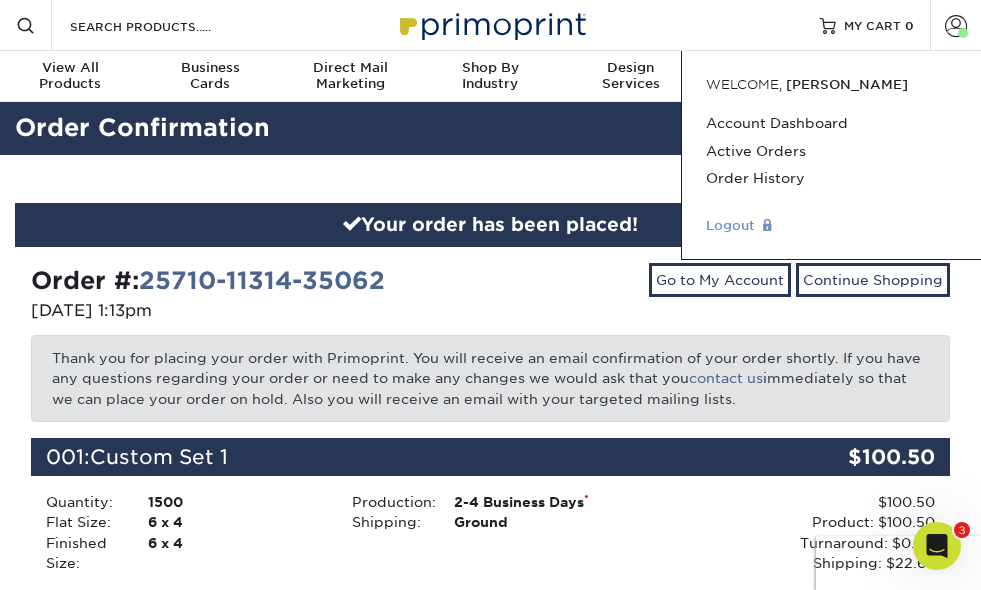 click on "Logout" at bounding box center [831, 225] 